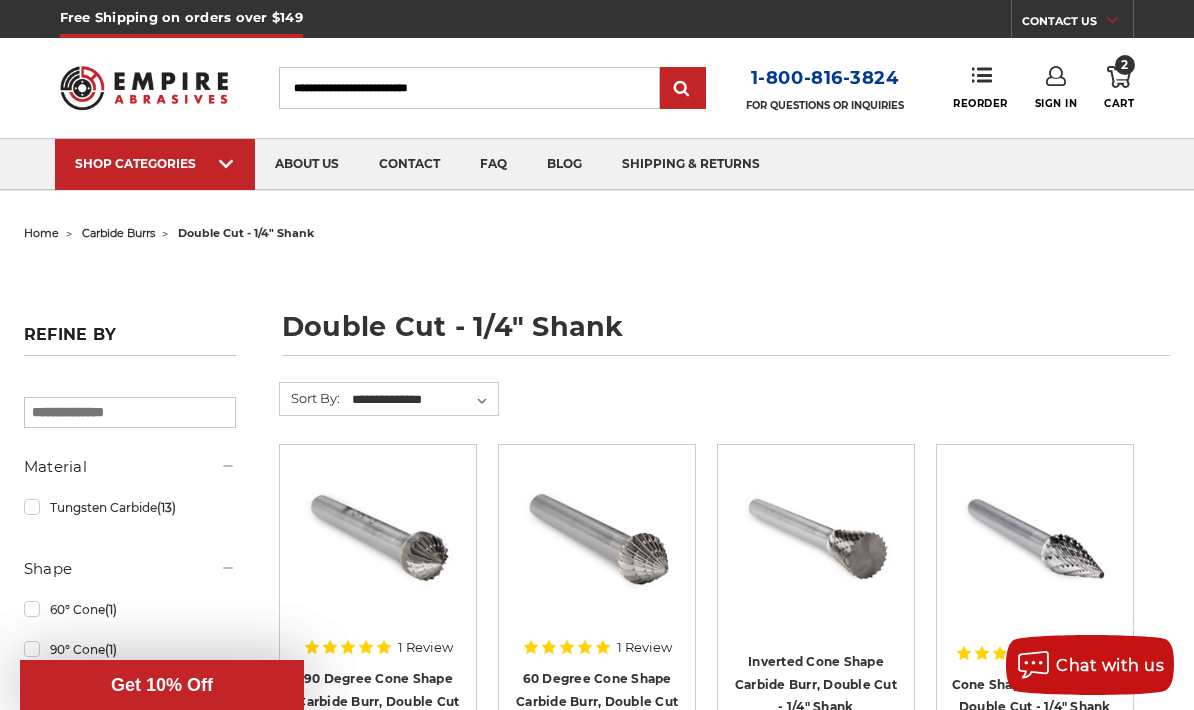 scroll, scrollTop: 0, scrollLeft: 0, axis: both 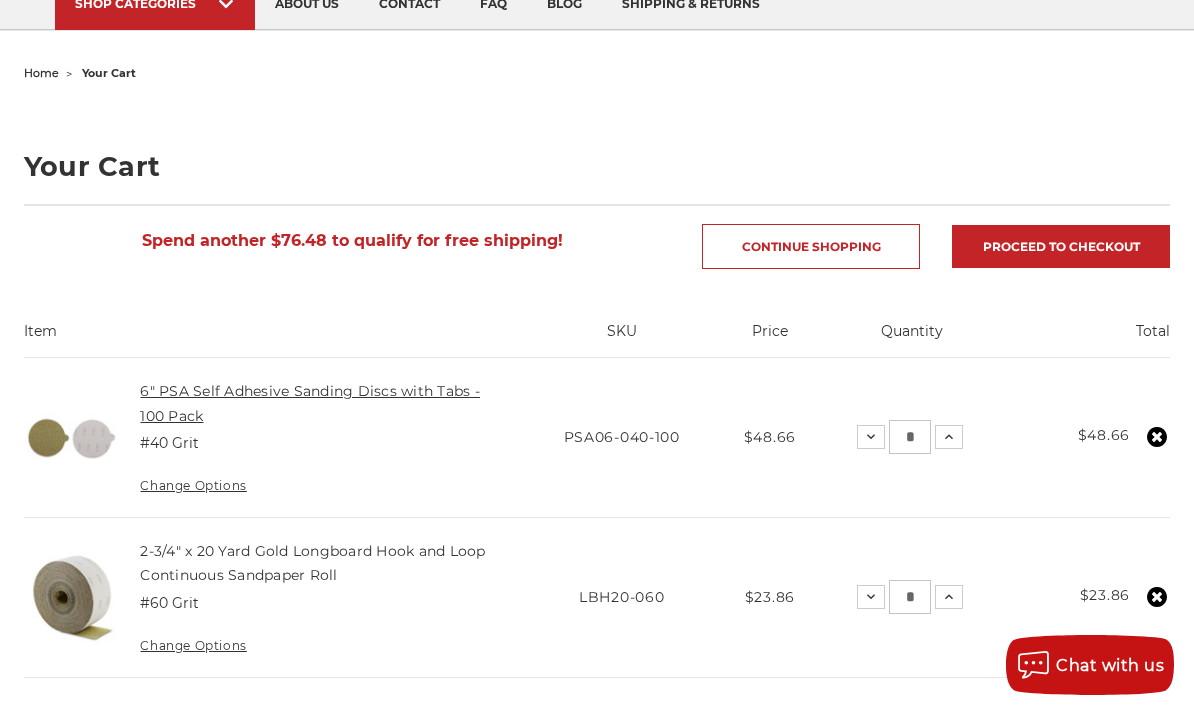 click on "6" PSA Self Adhesive Sanding Discs with Tabs - 100 Pack" at bounding box center (310, 403) 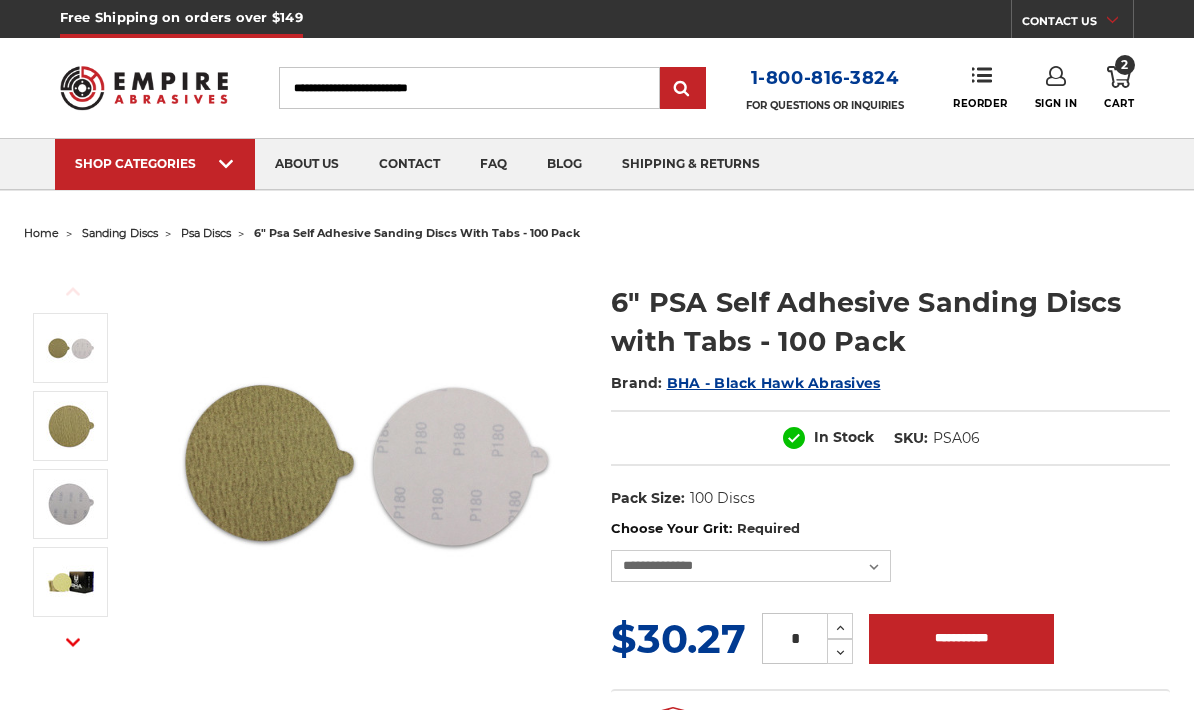 scroll, scrollTop: 0, scrollLeft: 0, axis: both 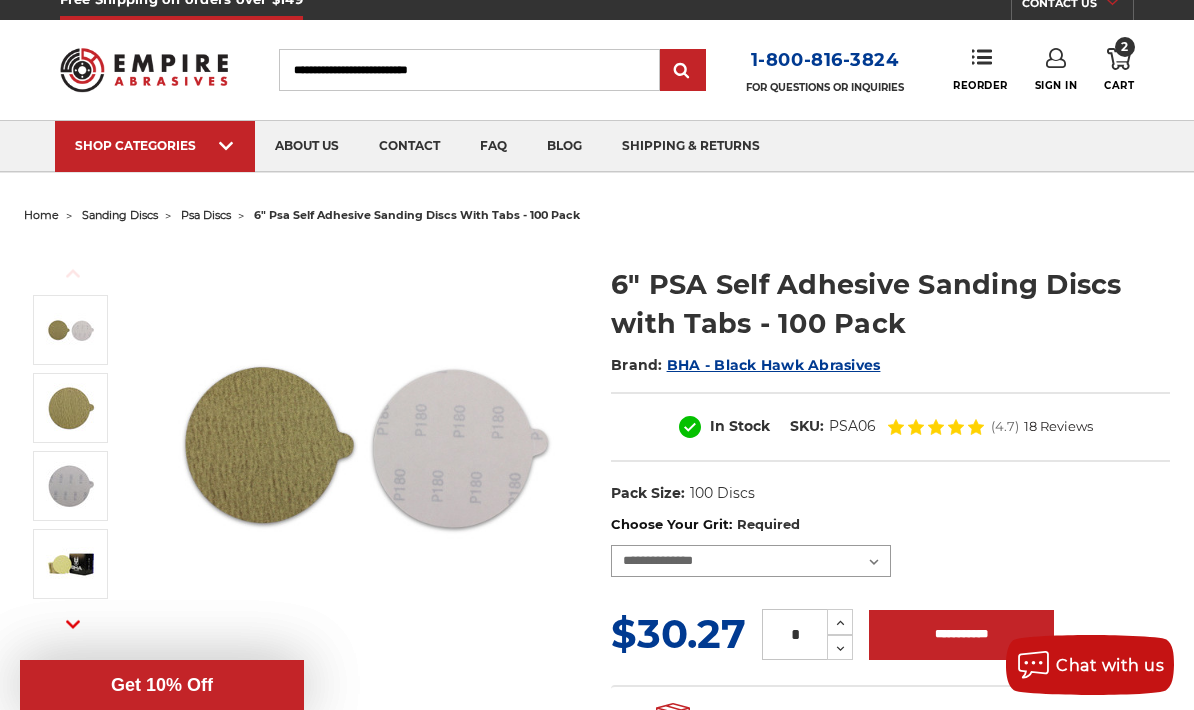 click on "**********" at bounding box center [751, 561] 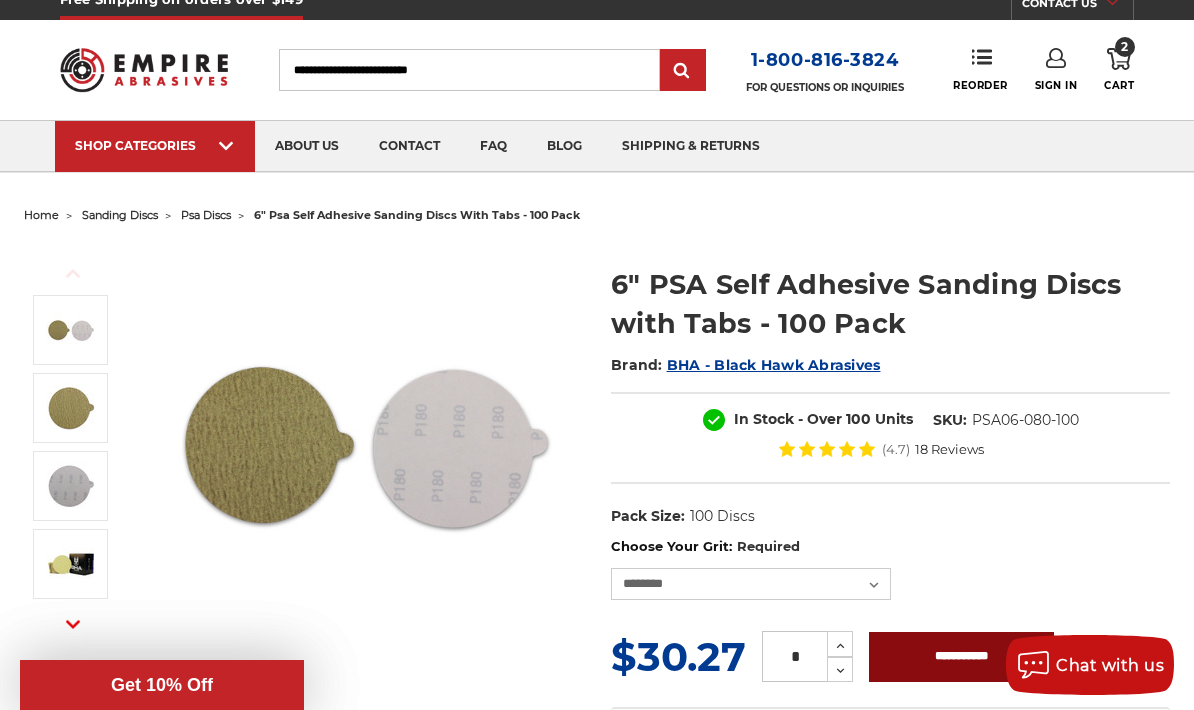 click on "**********" at bounding box center [961, 657] 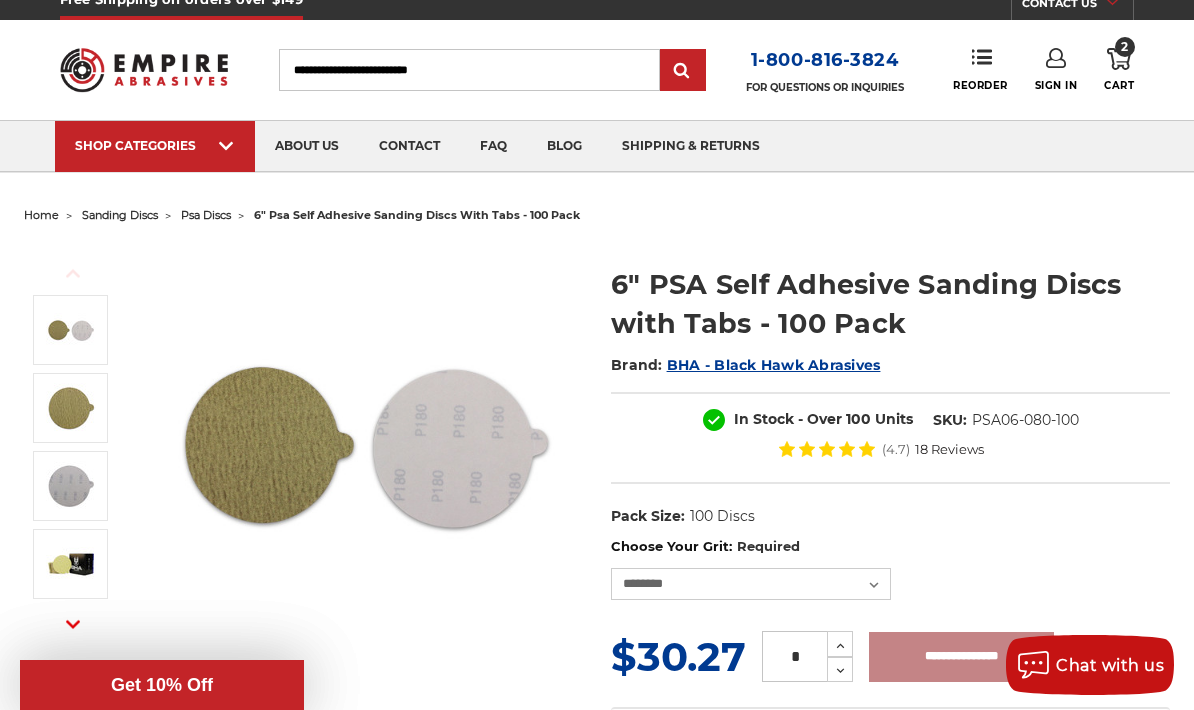 type on "**********" 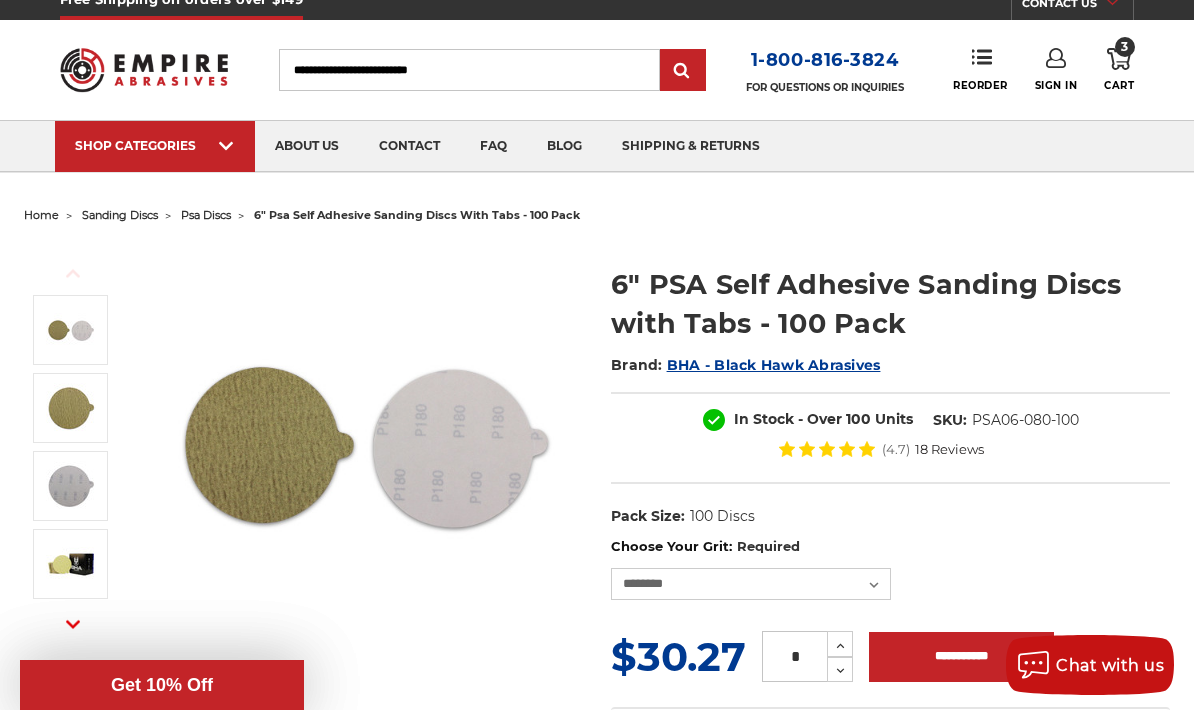 click on "3" at bounding box center (1125, 47) 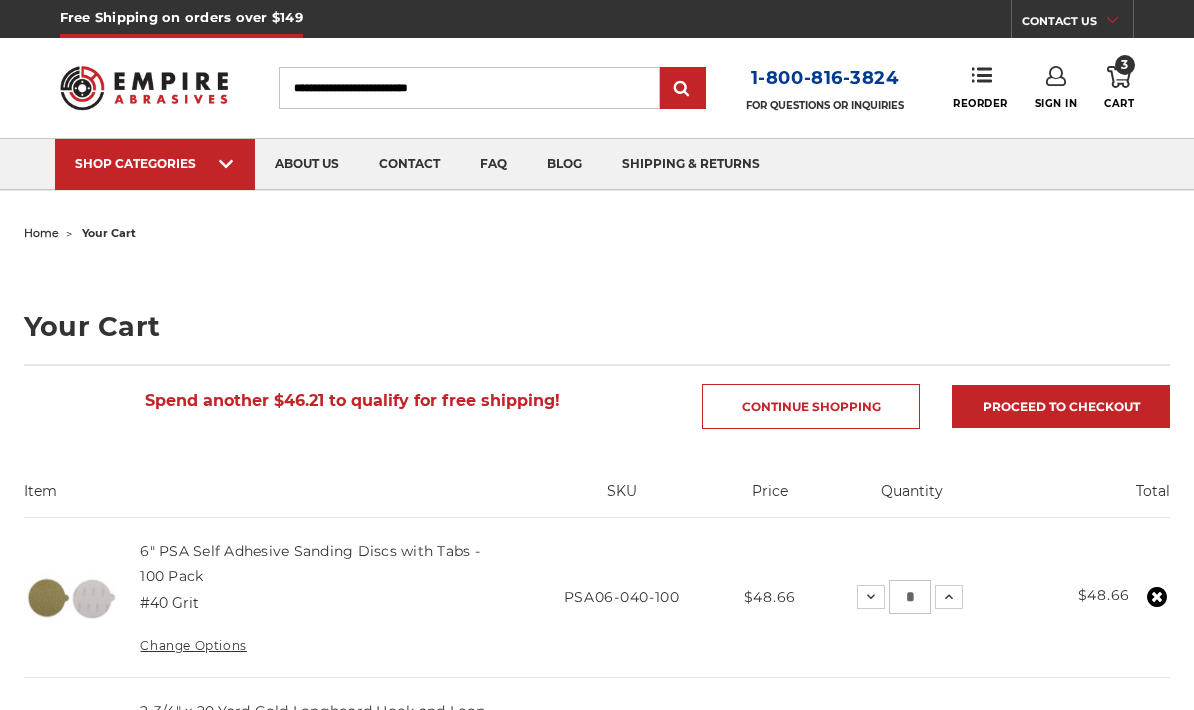 scroll, scrollTop: 0, scrollLeft: 0, axis: both 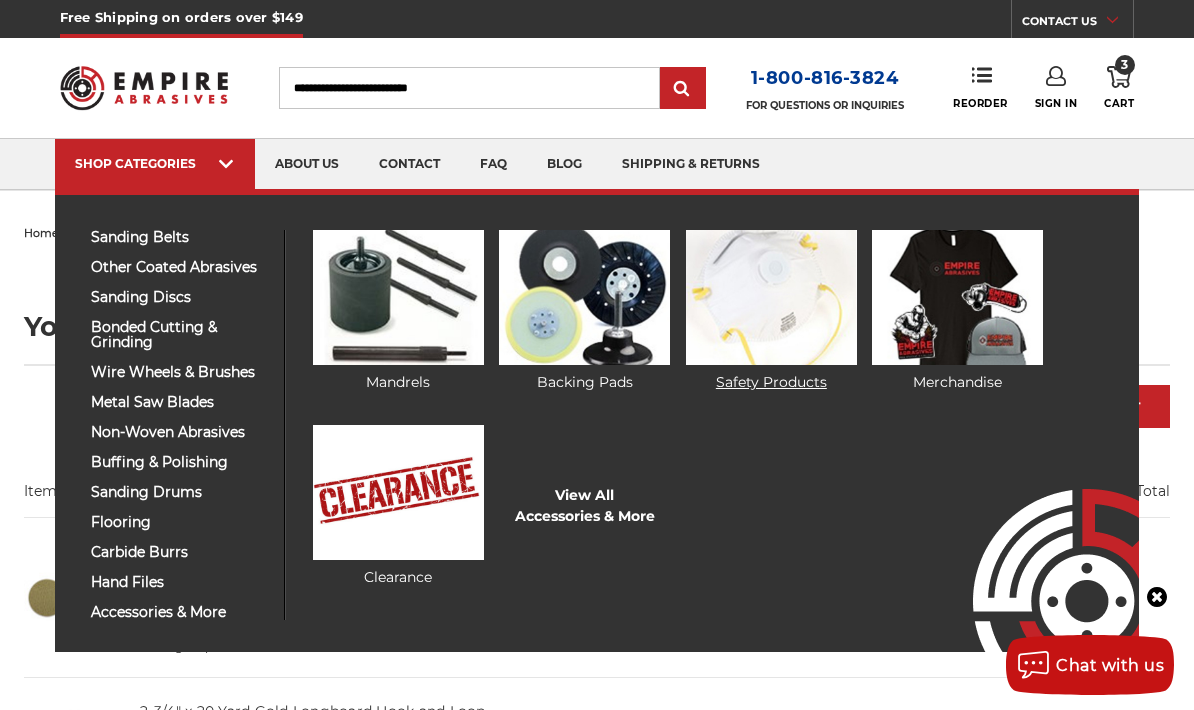 click at bounding box center (771, 297) 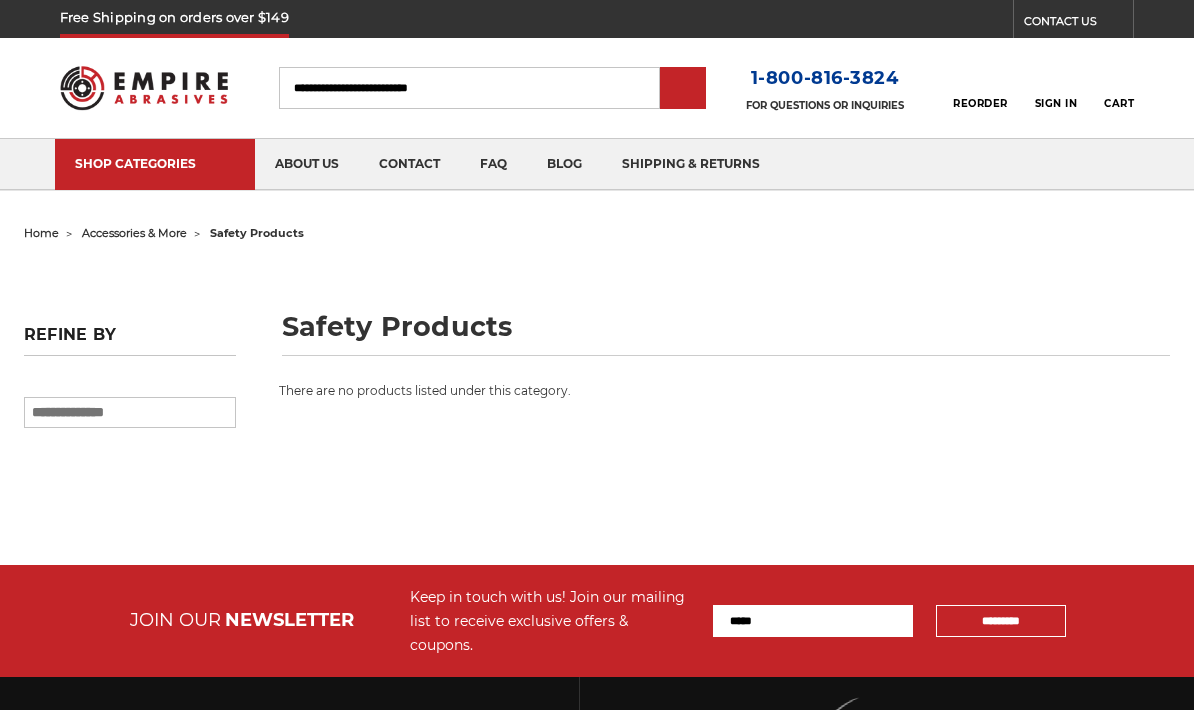 scroll, scrollTop: 0, scrollLeft: 0, axis: both 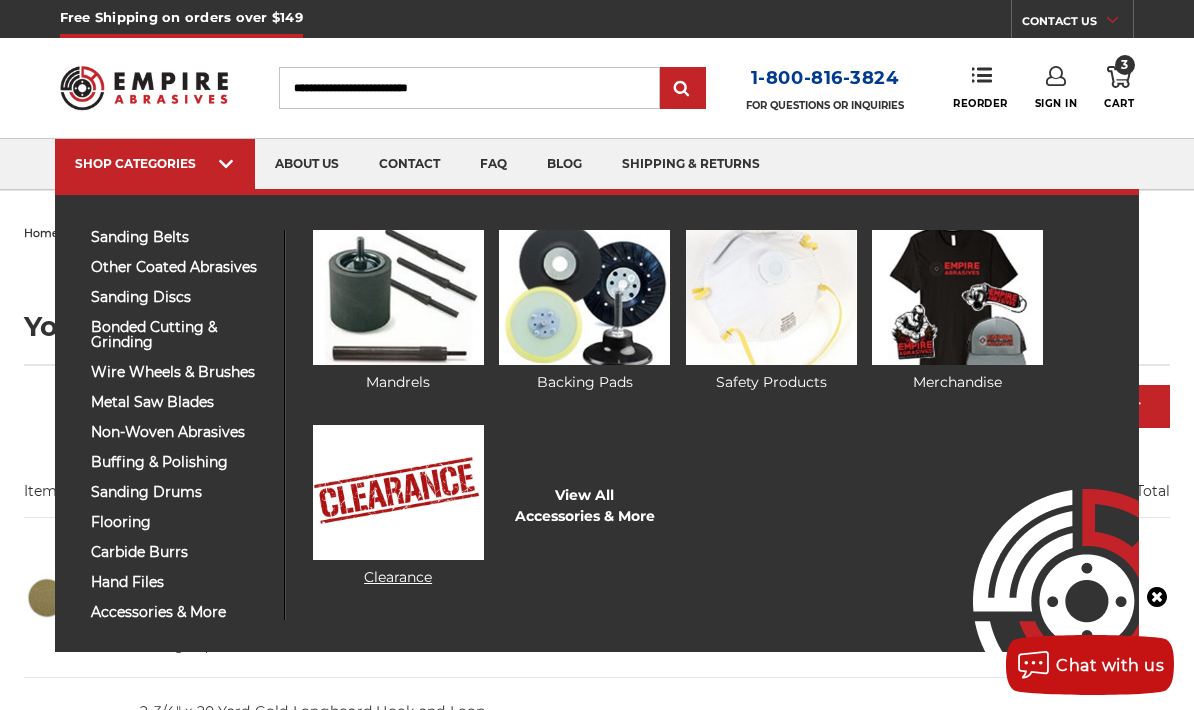 click at bounding box center [398, 492] 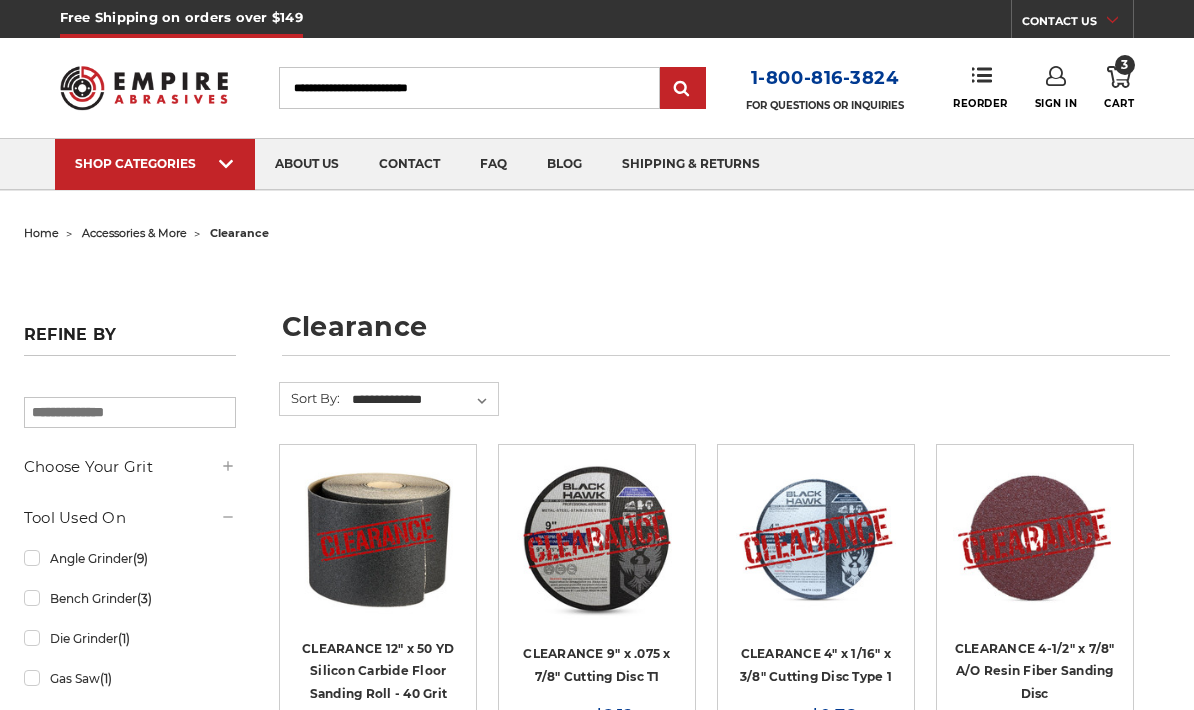 scroll, scrollTop: 0, scrollLeft: 0, axis: both 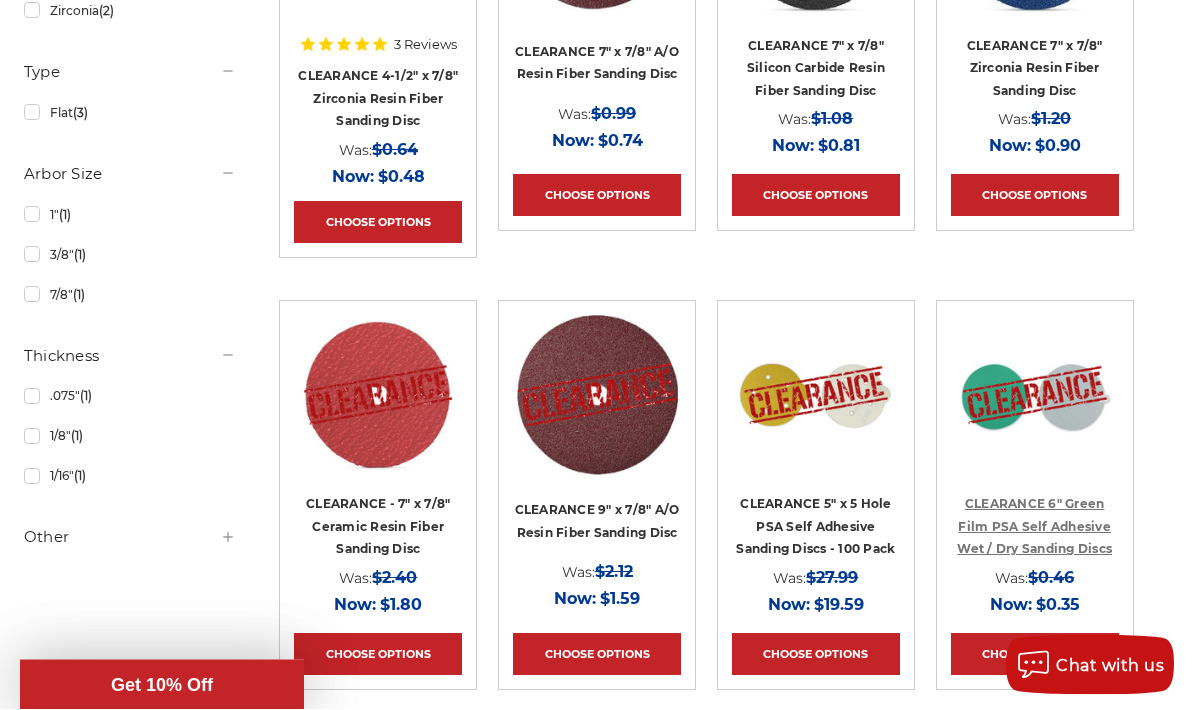 click on "CLEARANCE 6" Green Film PSA Self Adhesive Wet / Dry Sanding Discs" at bounding box center (1034, 527) 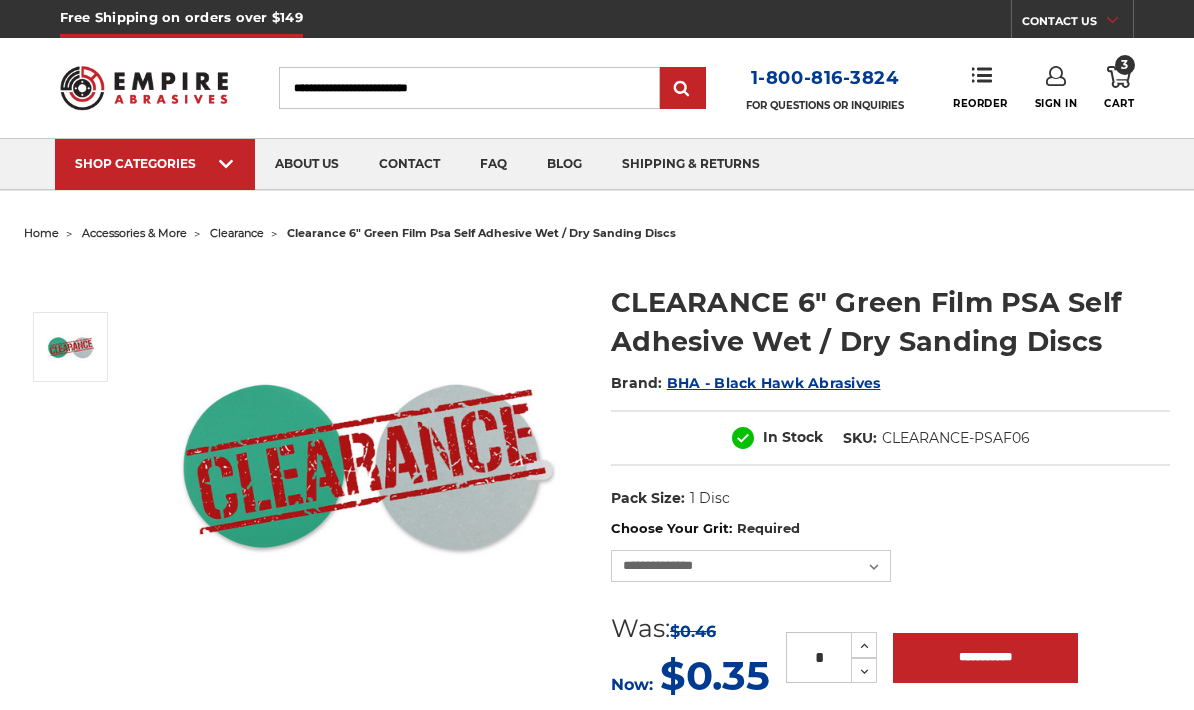 scroll, scrollTop: 0, scrollLeft: 0, axis: both 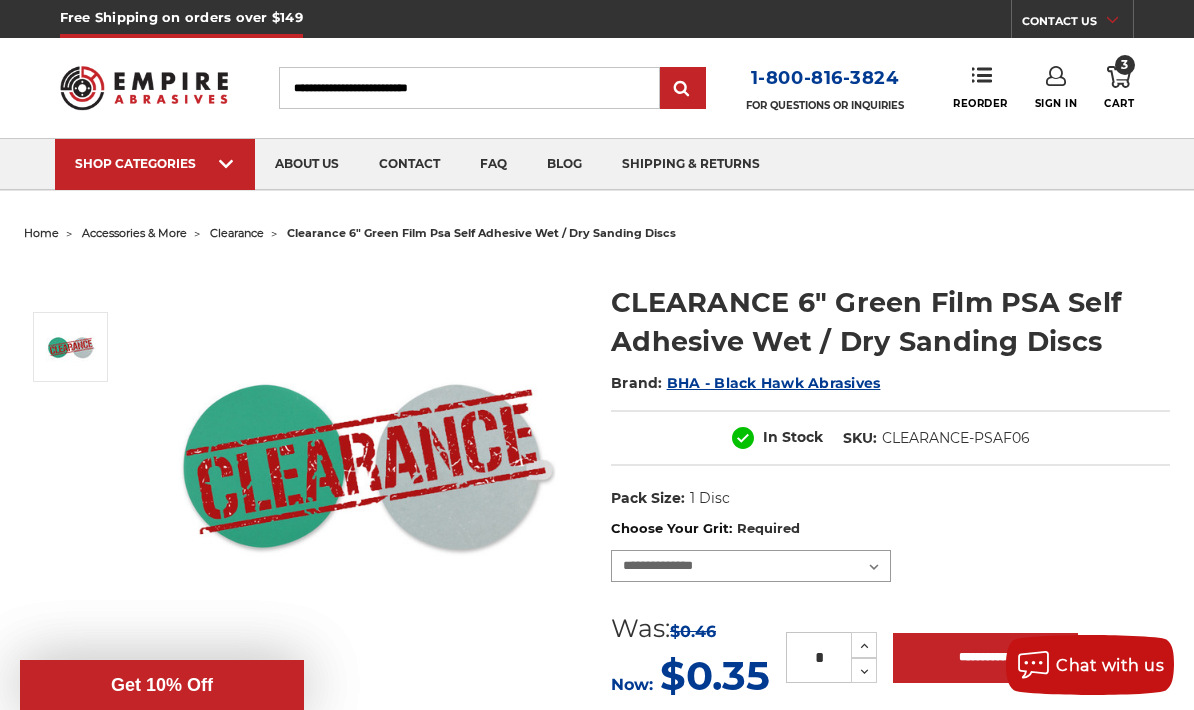 click on "**********" at bounding box center [751, 566] 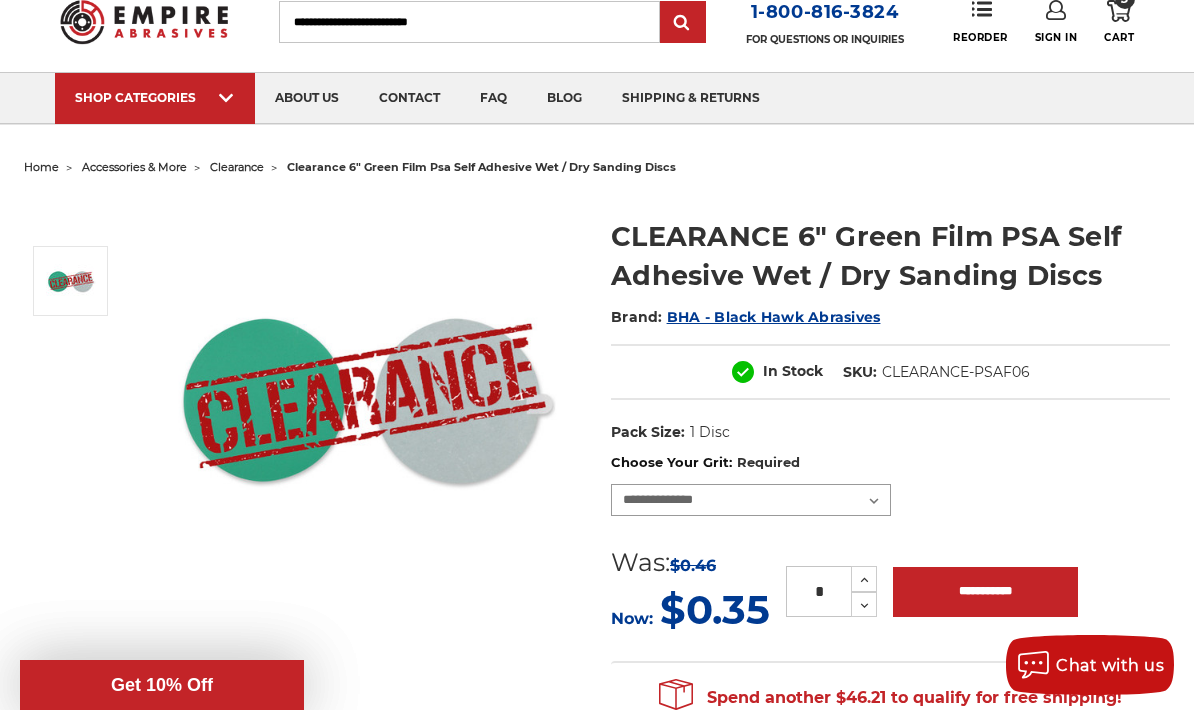 scroll, scrollTop: 0, scrollLeft: 0, axis: both 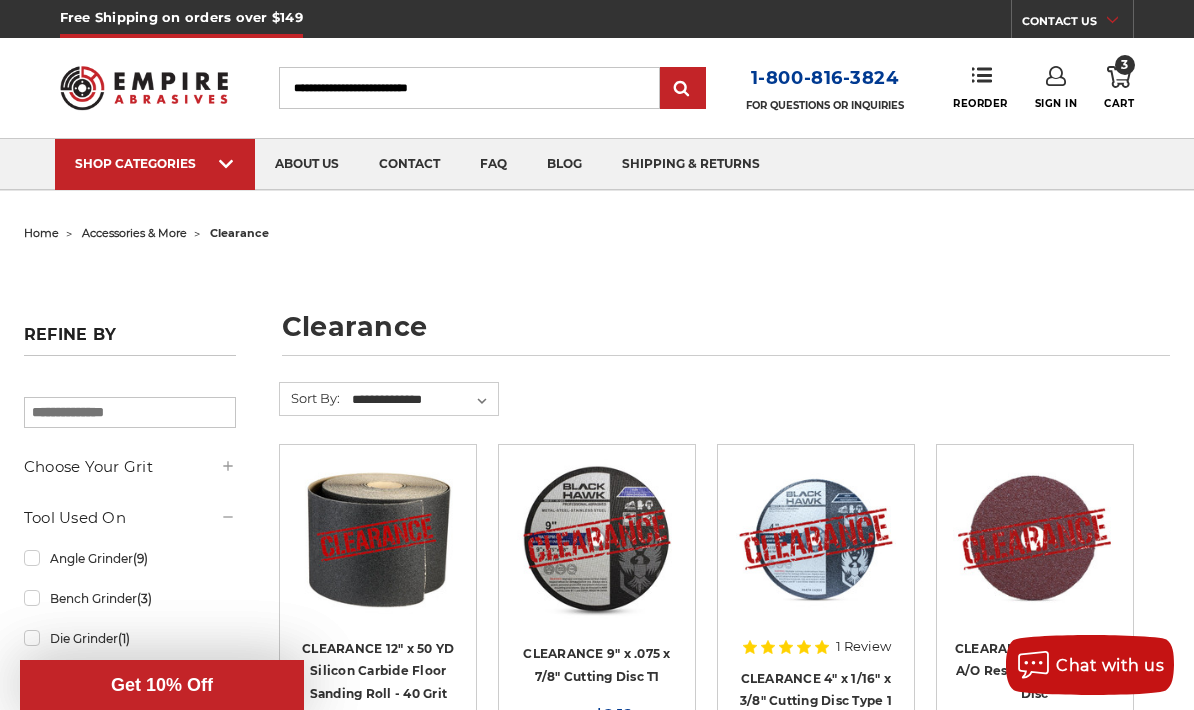 click on "accessories & more" at bounding box center (134, 233) 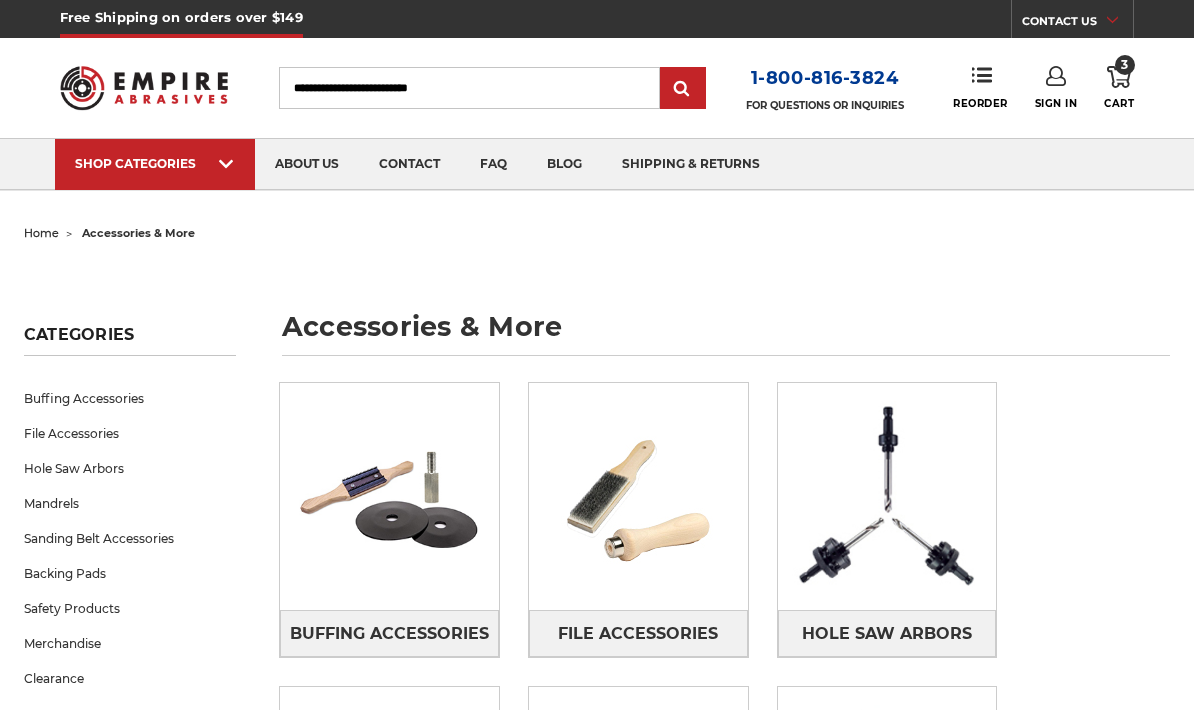 scroll, scrollTop: 0, scrollLeft: 0, axis: both 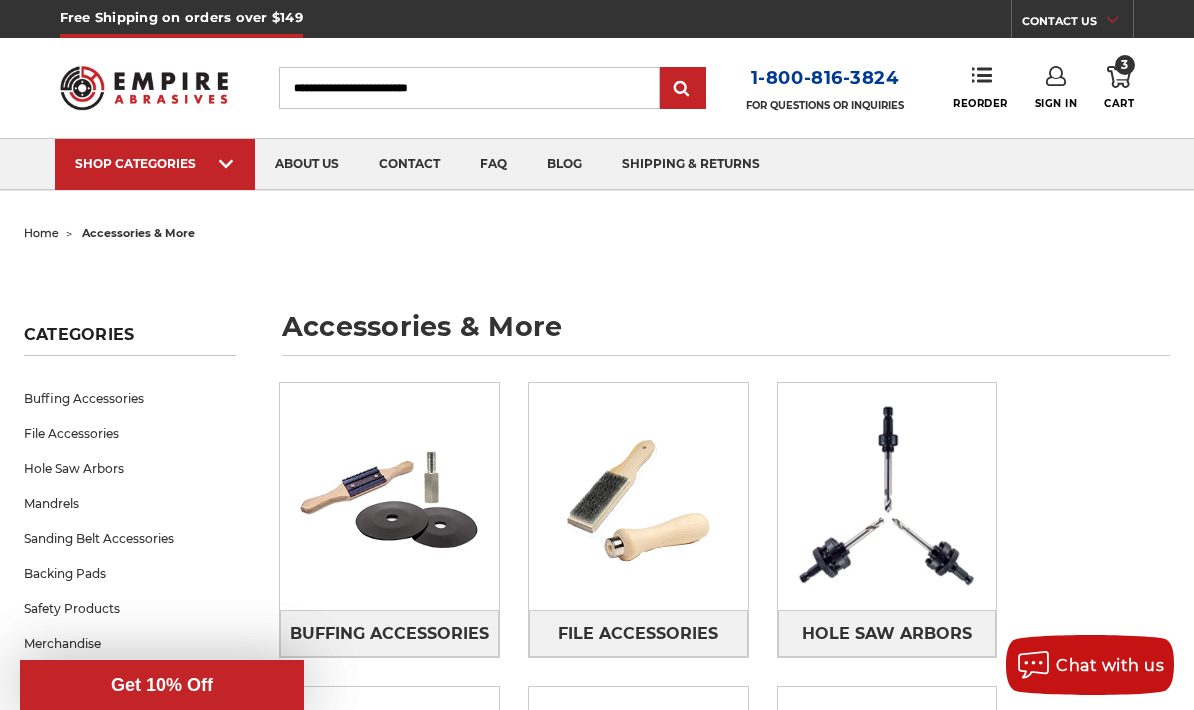click on "3" at bounding box center [1125, 65] 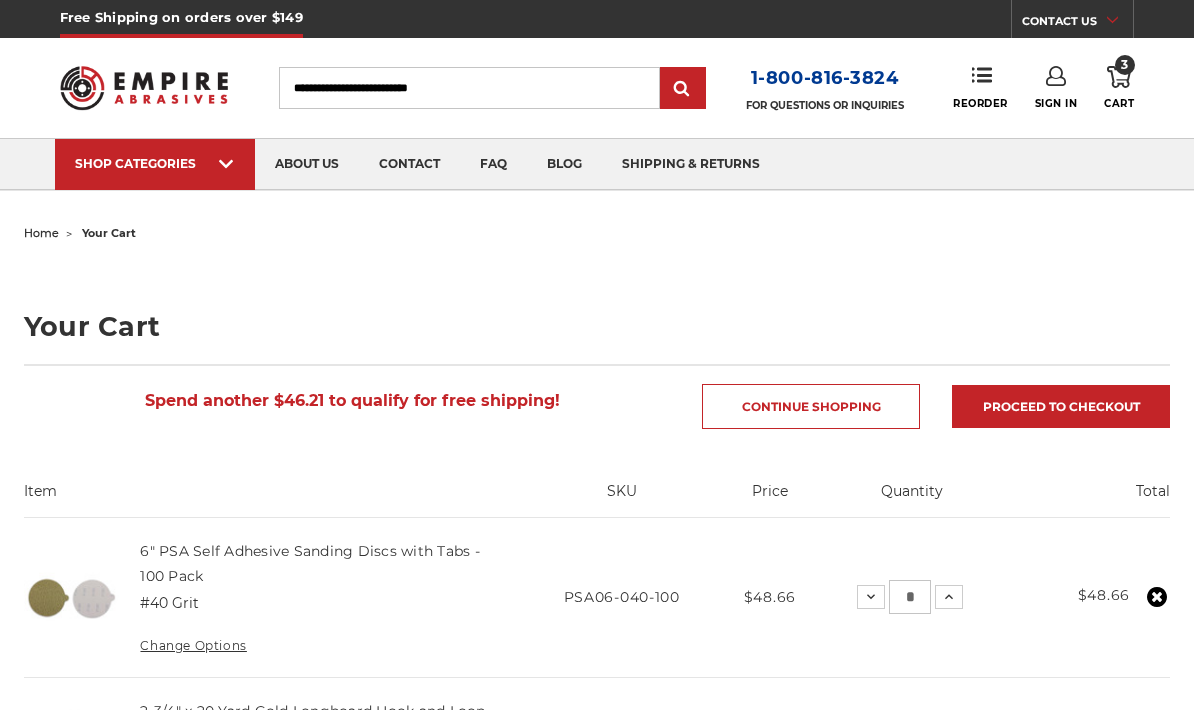 scroll, scrollTop: 0, scrollLeft: 0, axis: both 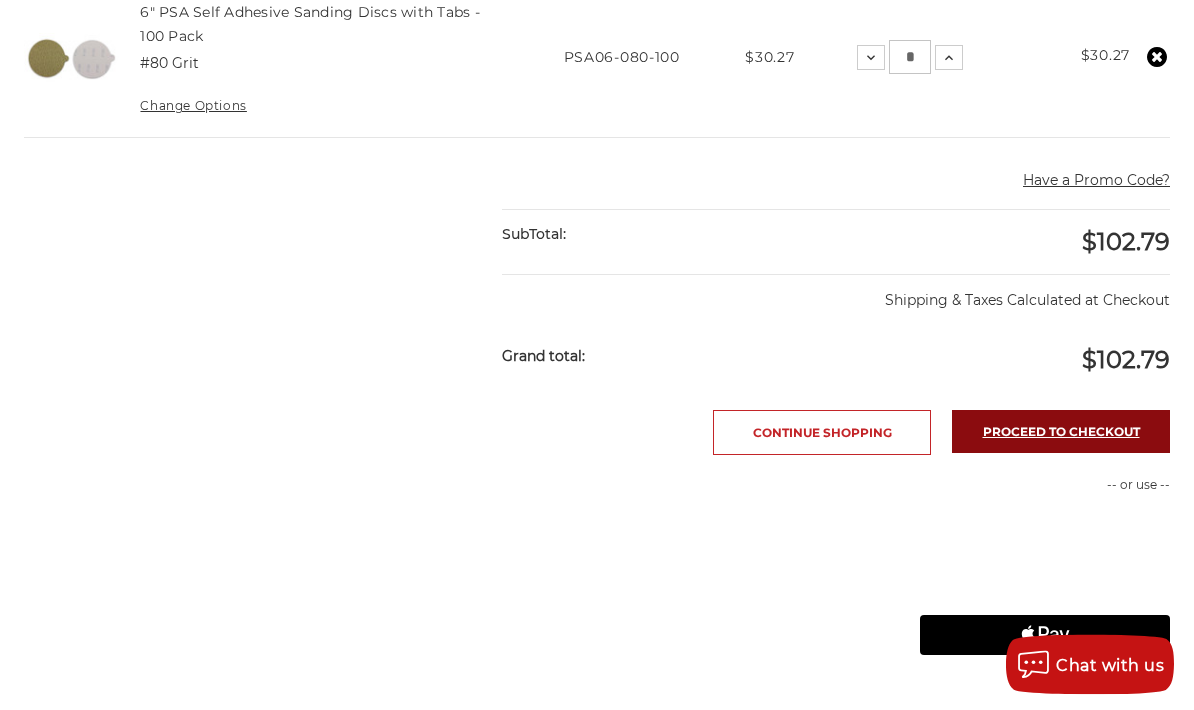 click on "Proceed to checkout" at bounding box center (1061, 432) 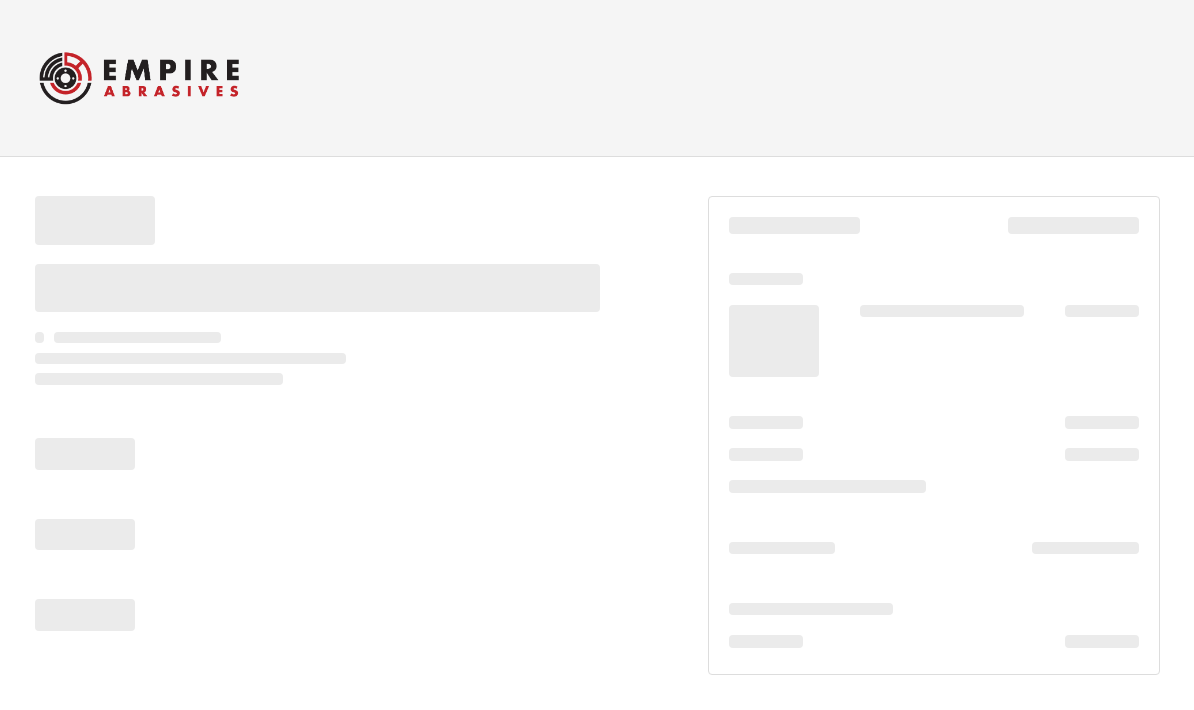 scroll, scrollTop: 0, scrollLeft: 0, axis: both 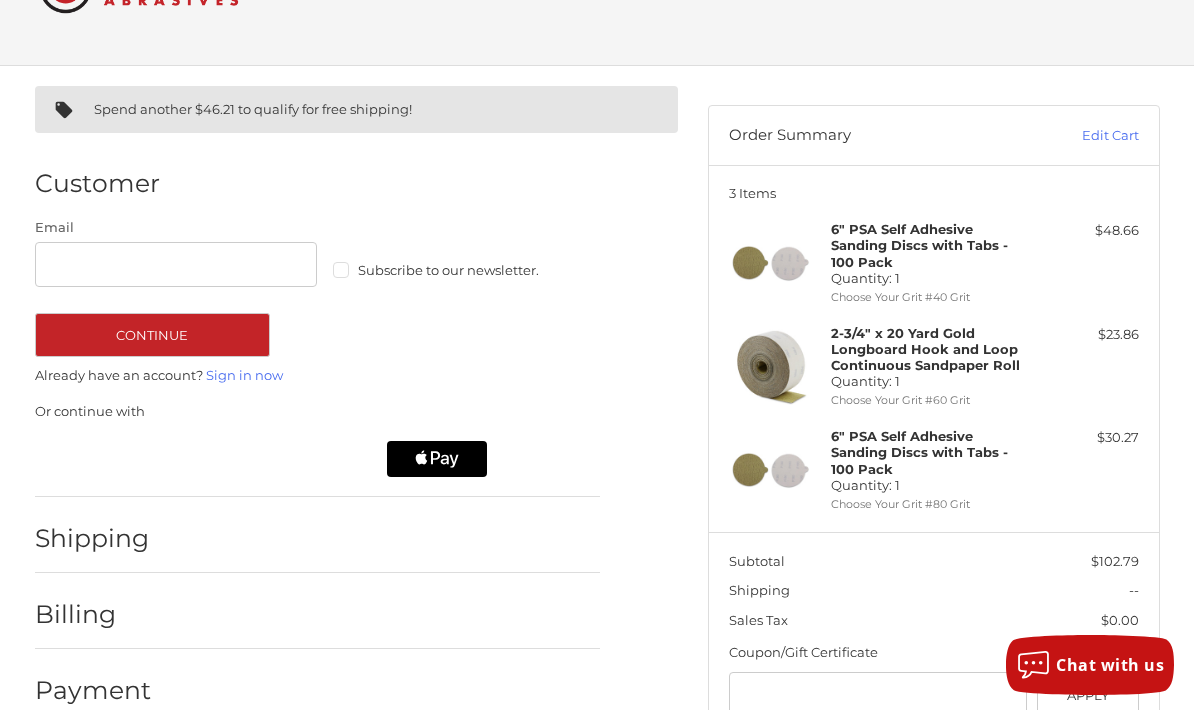 click on "Subscribe to our newsletter." at bounding box center (474, 270) 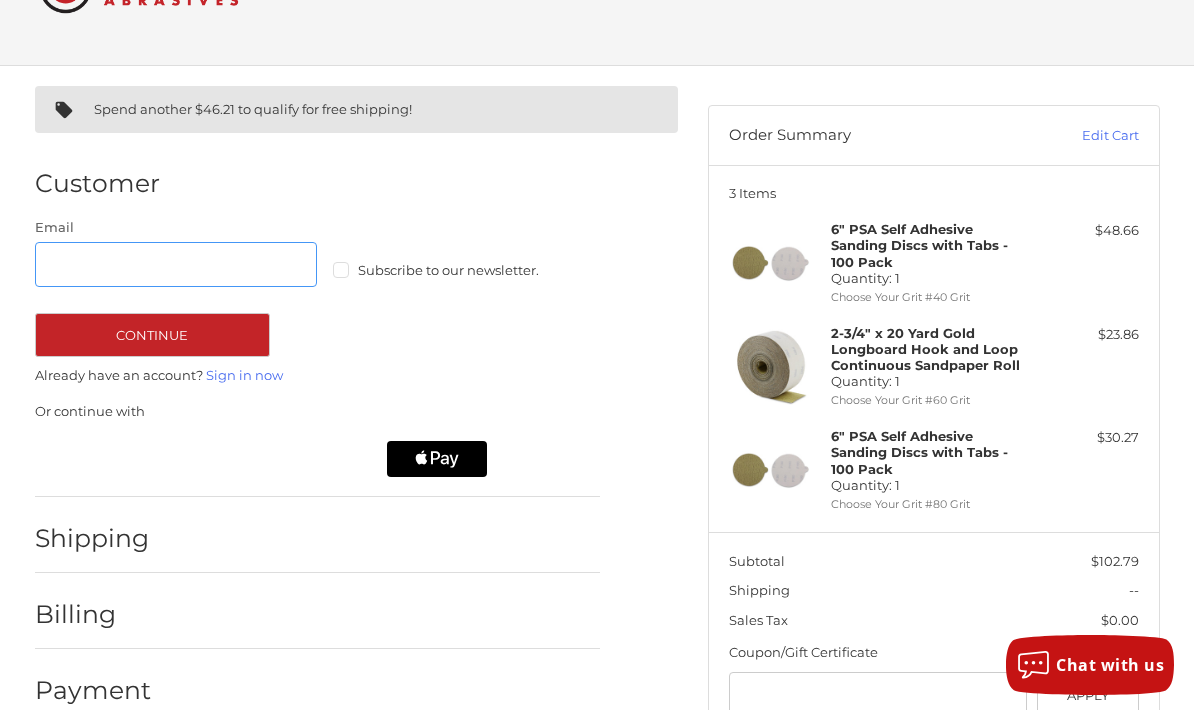 click on "Email" at bounding box center [176, 264] 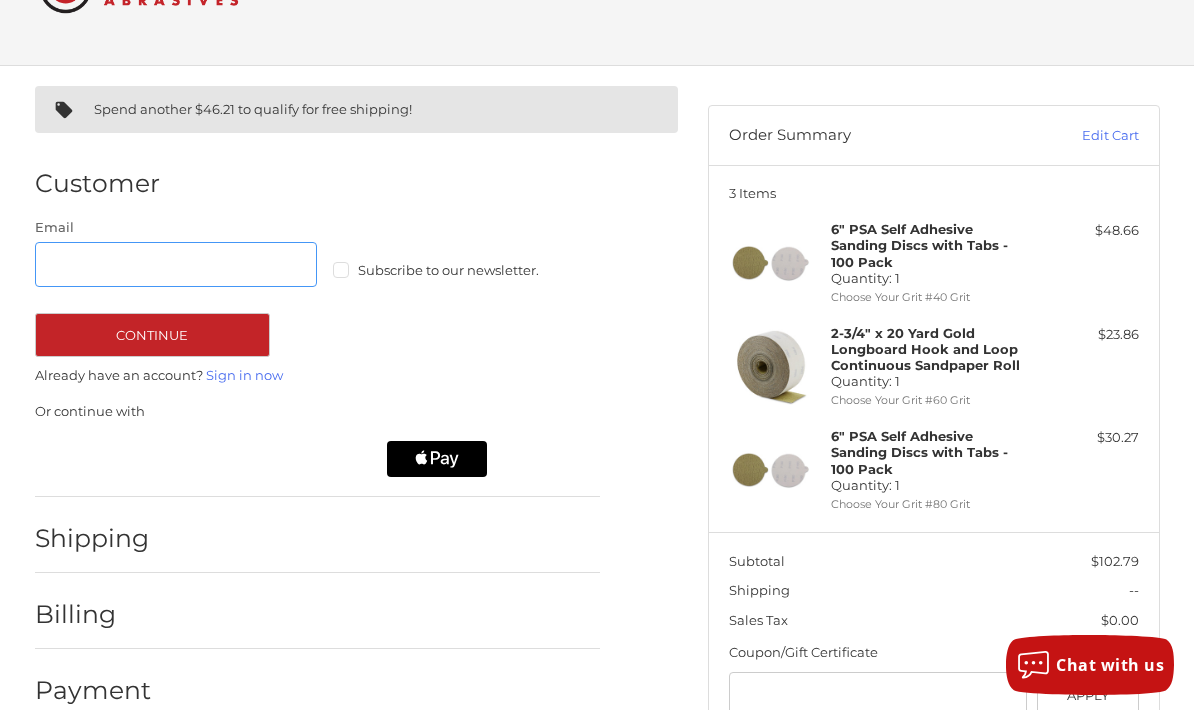 type on "**********" 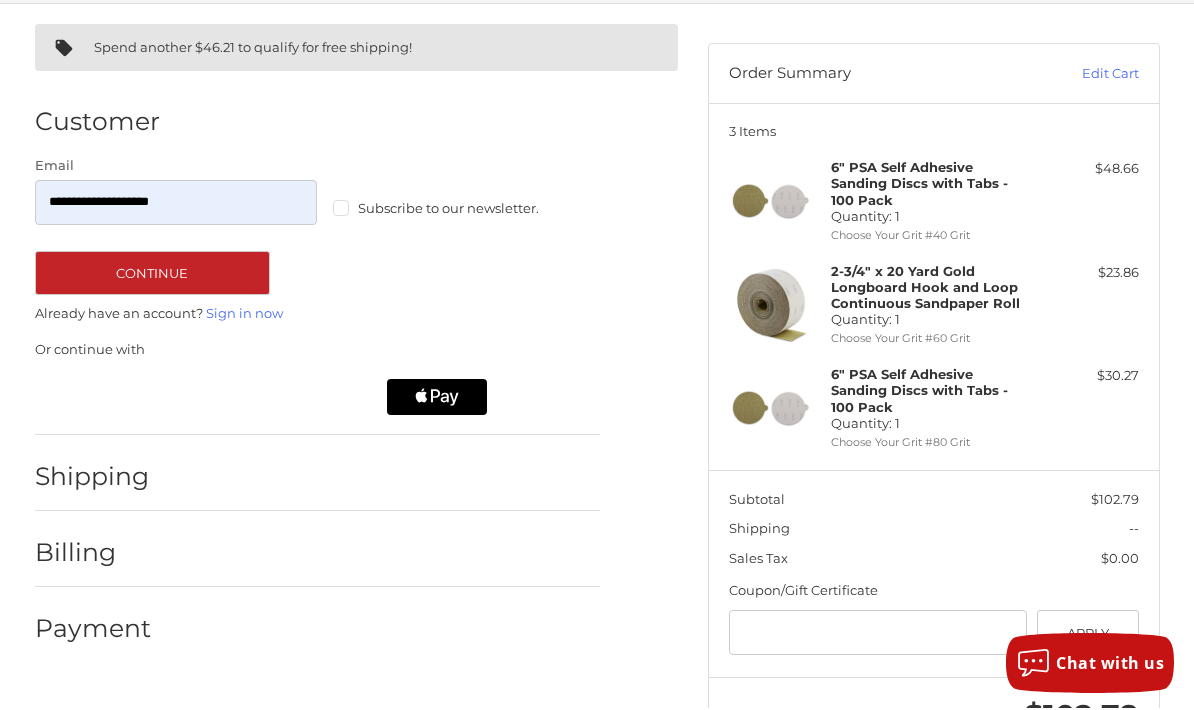 scroll, scrollTop: 0, scrollLeft: 0, axis: both 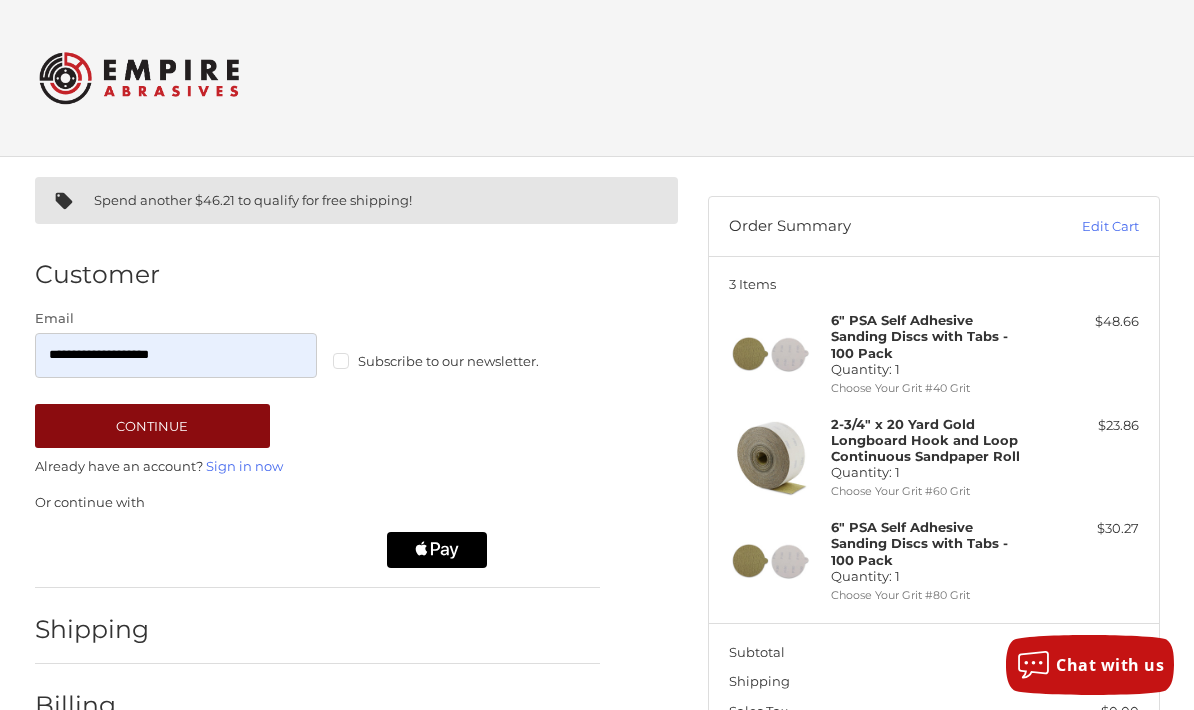 click on "Continue" at bounding box center (153, 426) 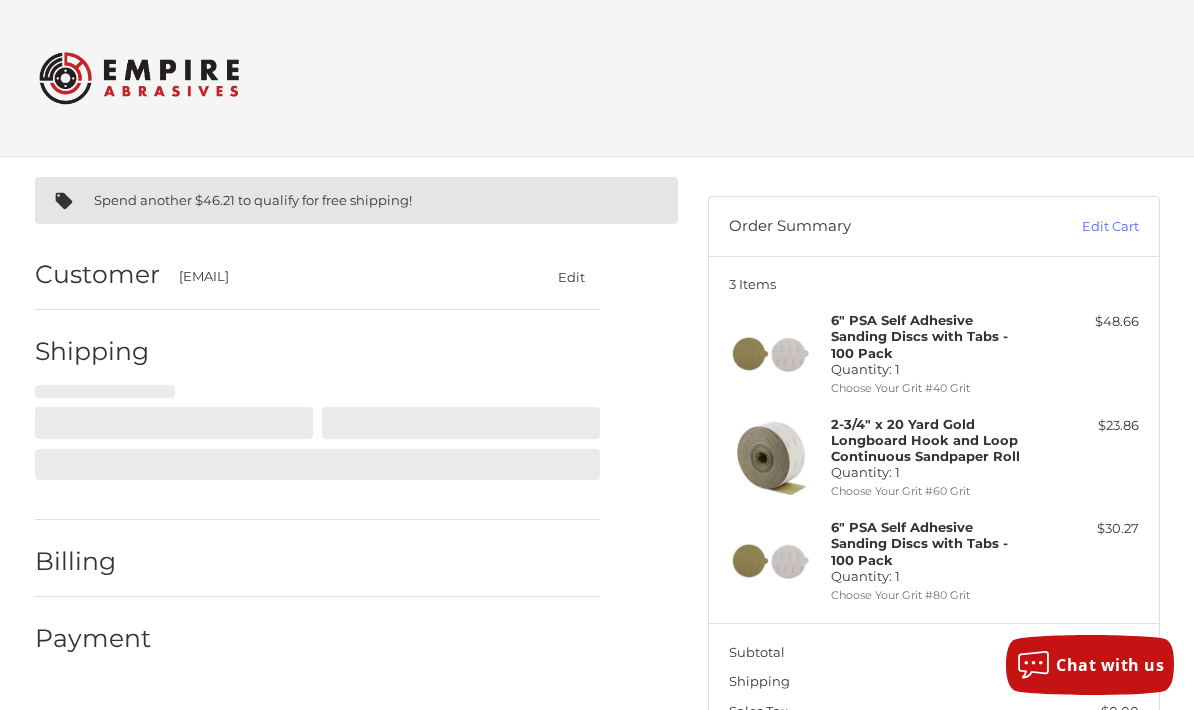 select on "**" 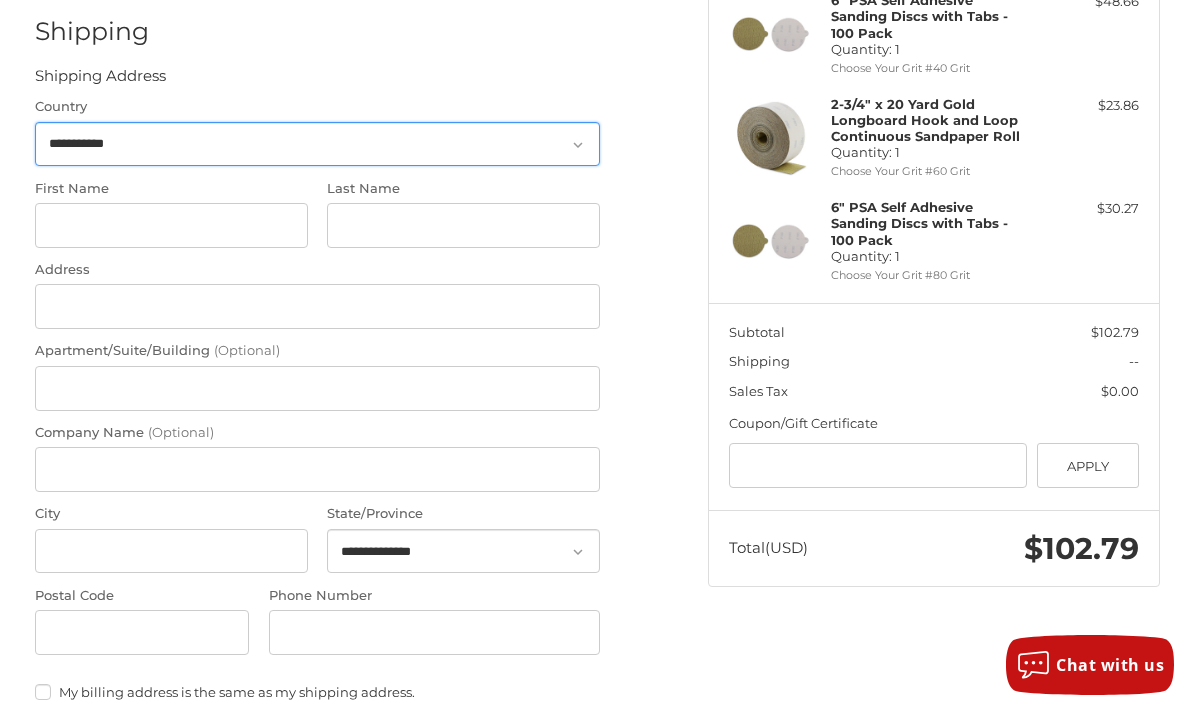 scroll, scrollTop: 318, scrollLeft: 0, axis: vertical 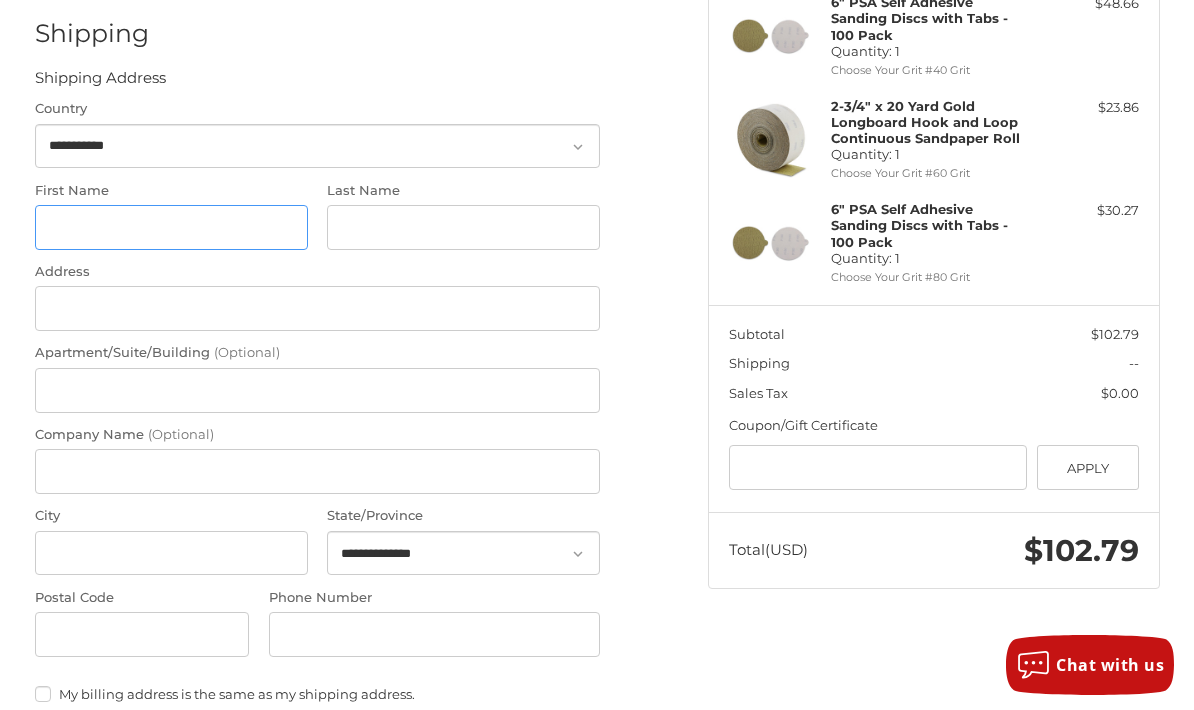 click on "First Name" at bounding box center (171, 227) 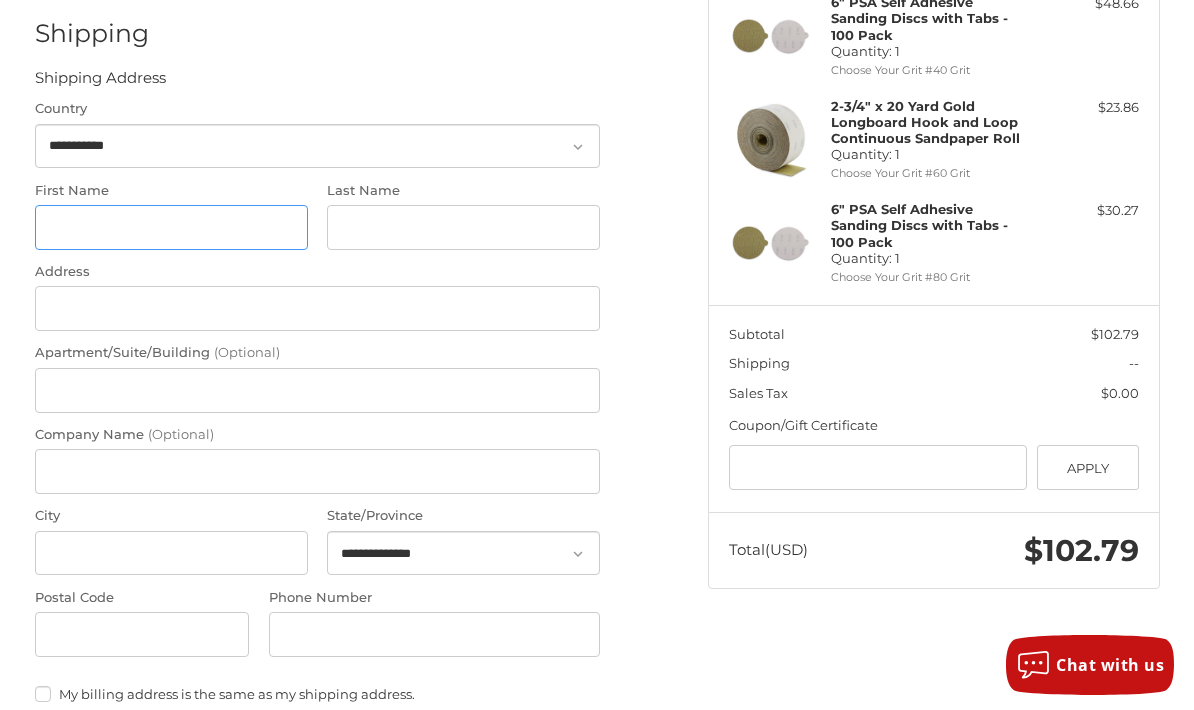 type on "********" 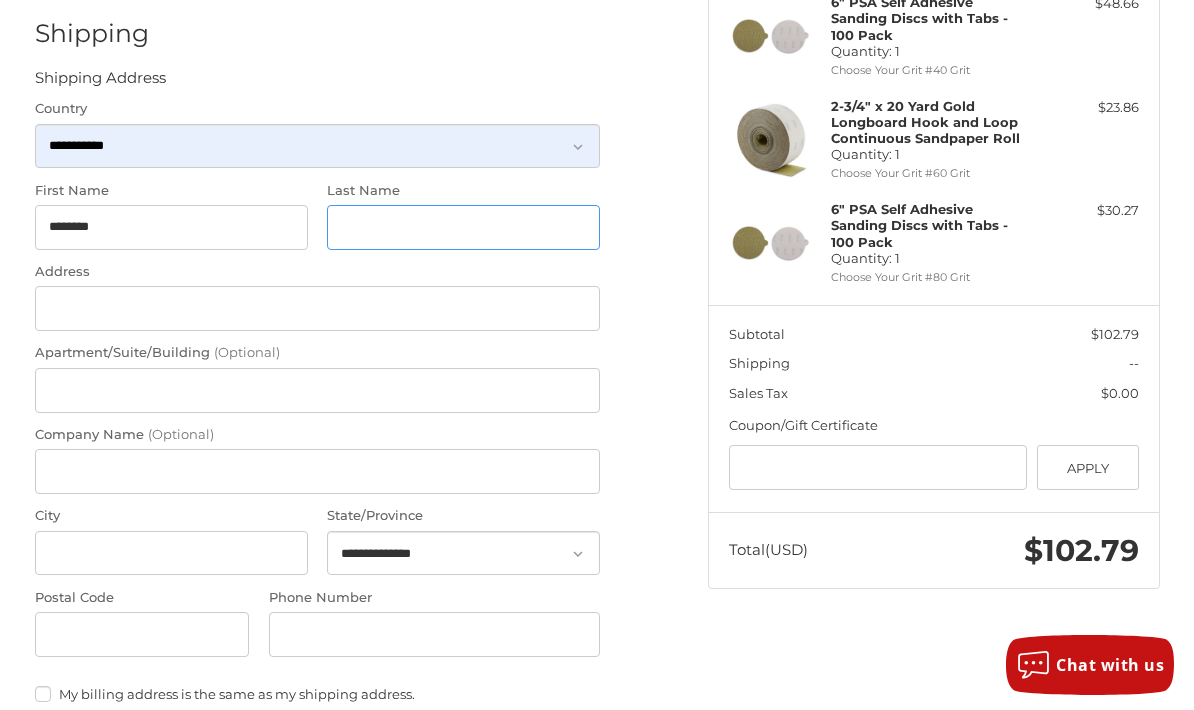 type on "*********" 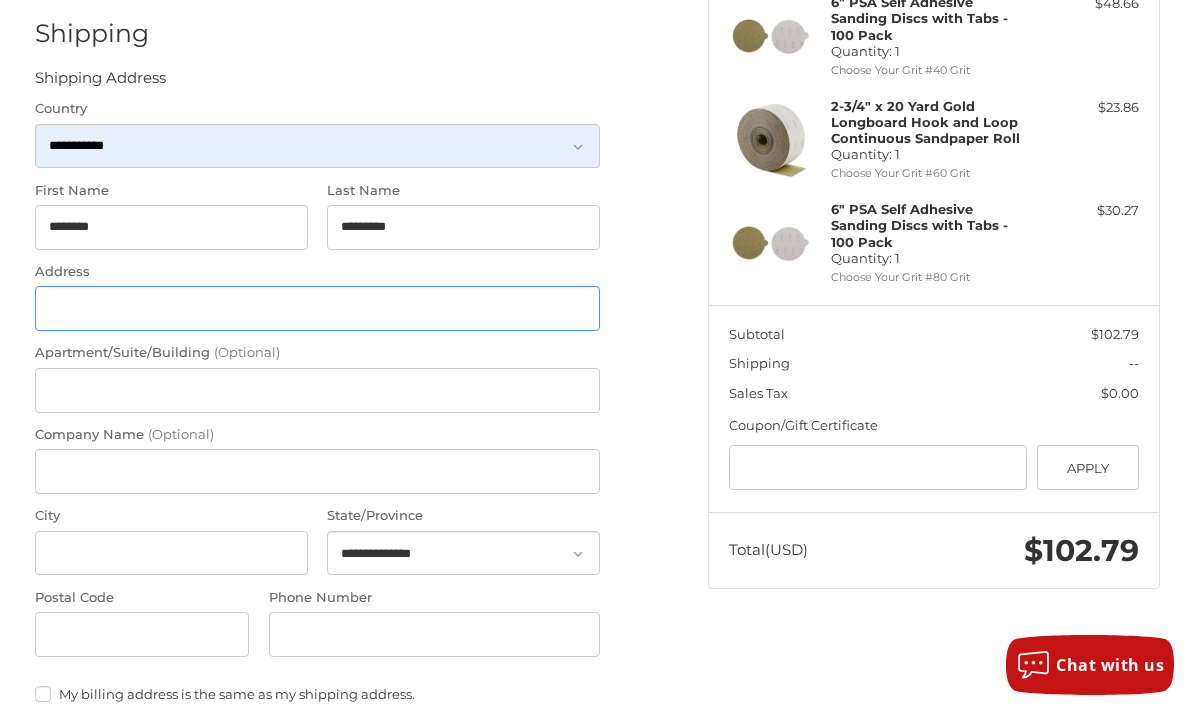 type on "**********" 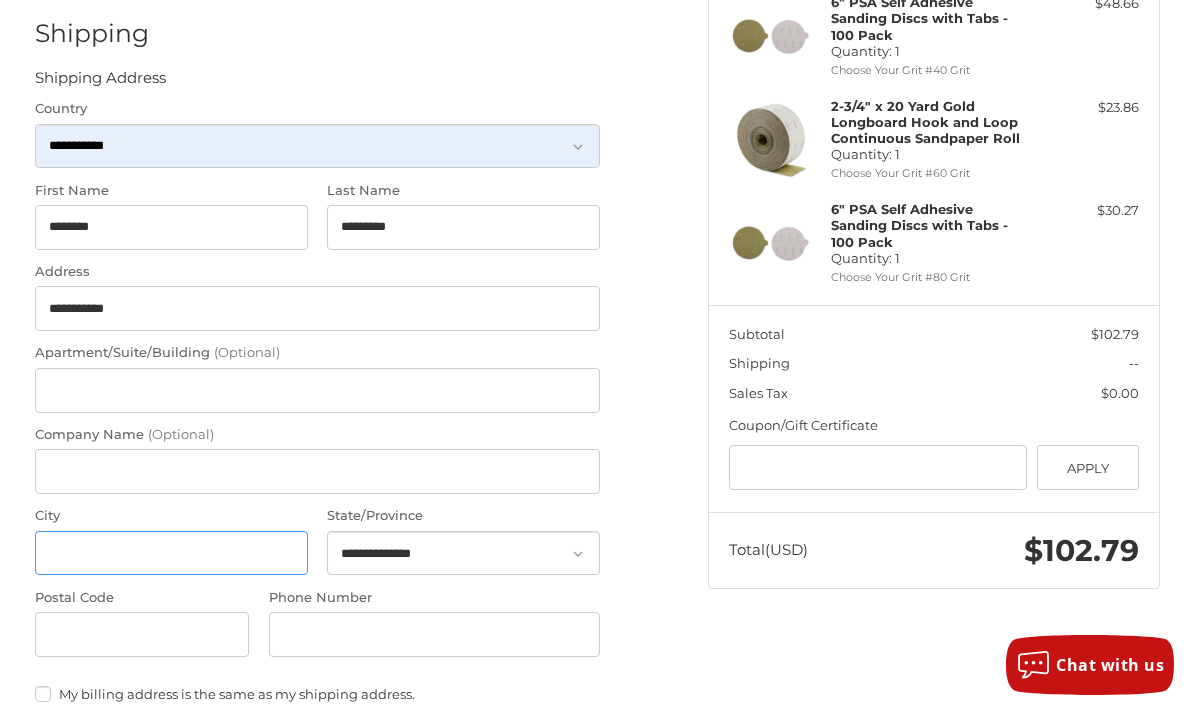 type on "******" 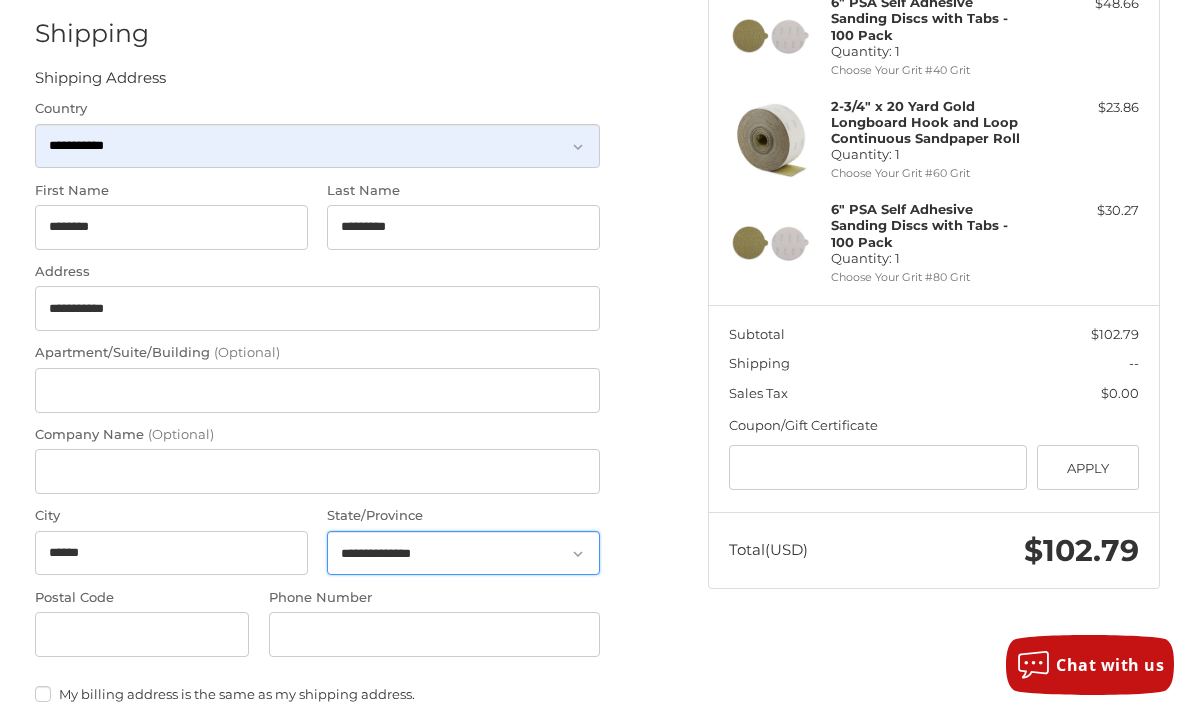 select on "**" 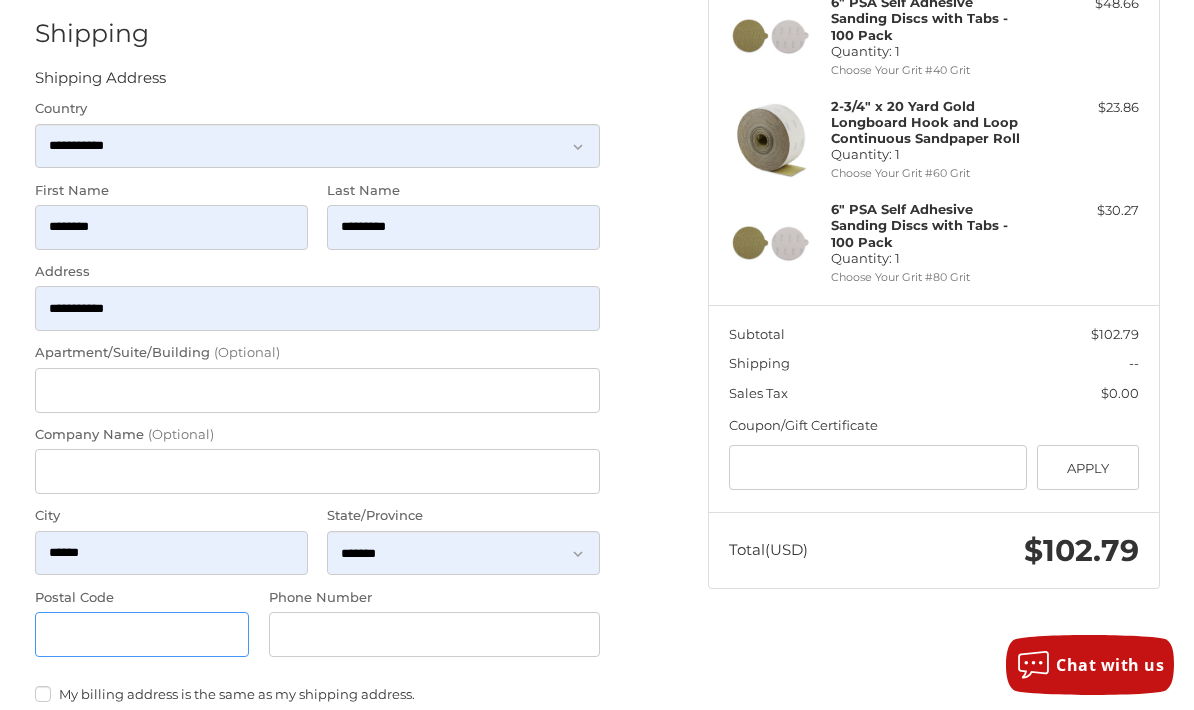 type on "**********" 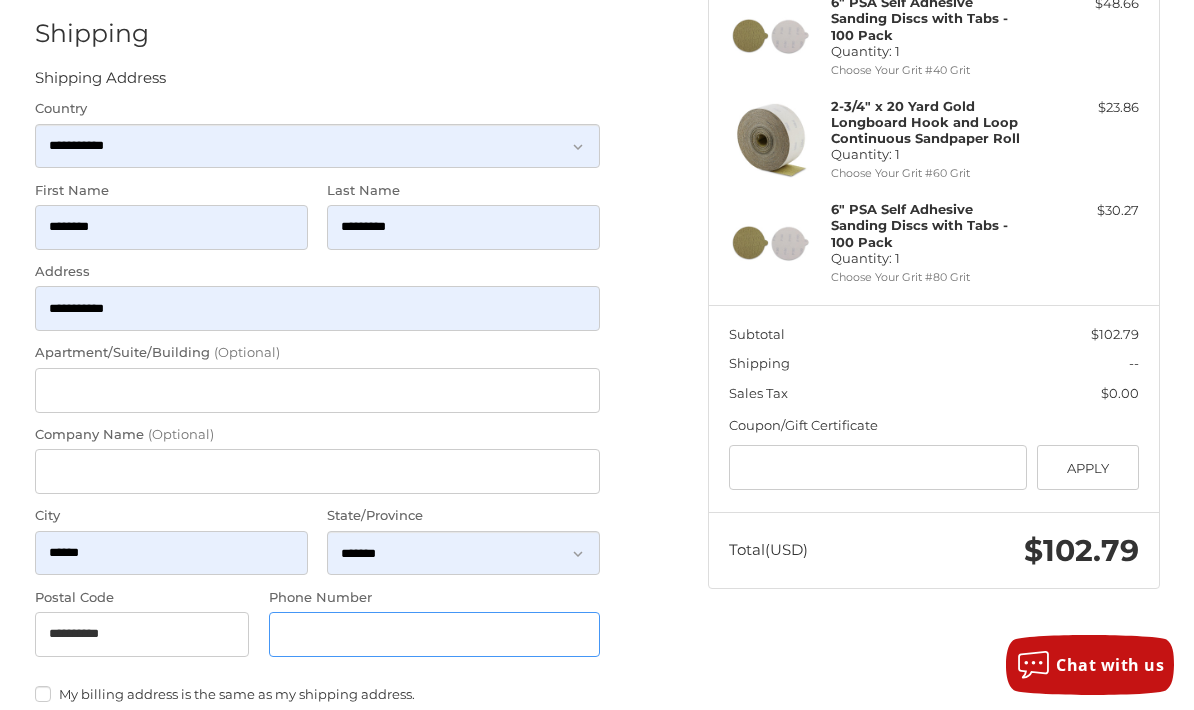 type on "**********" 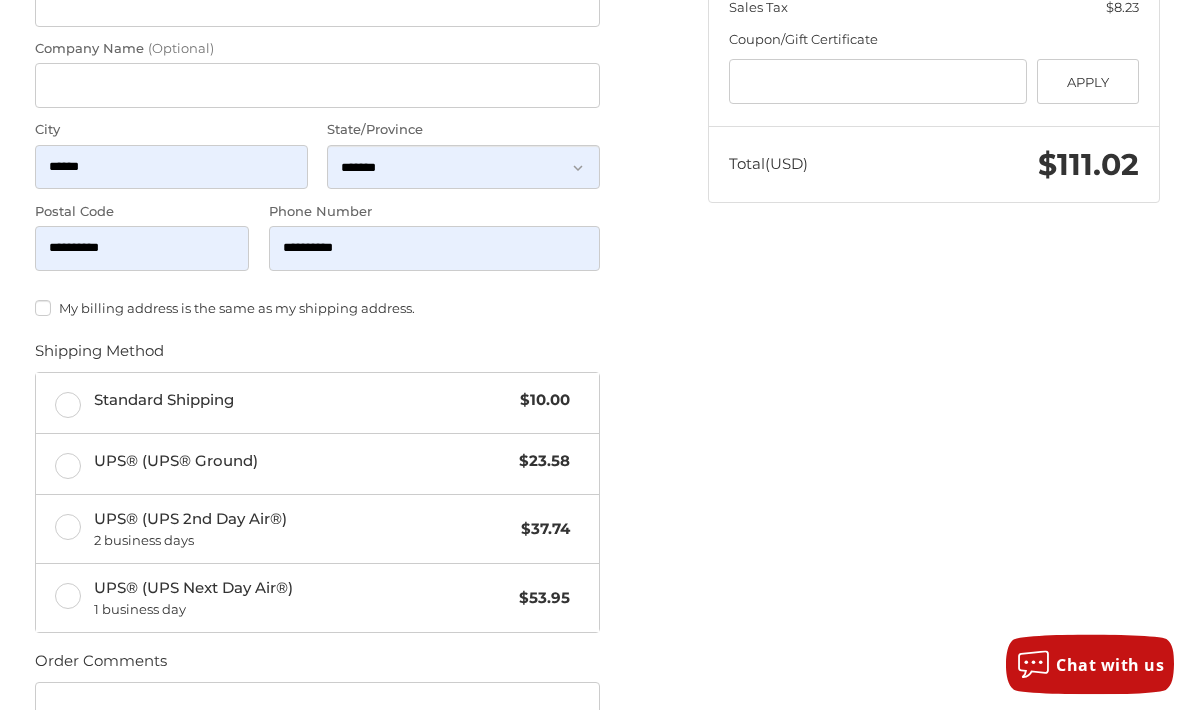 scroll, scrollTop: 705, scrollLeft: 0, axis: vertical 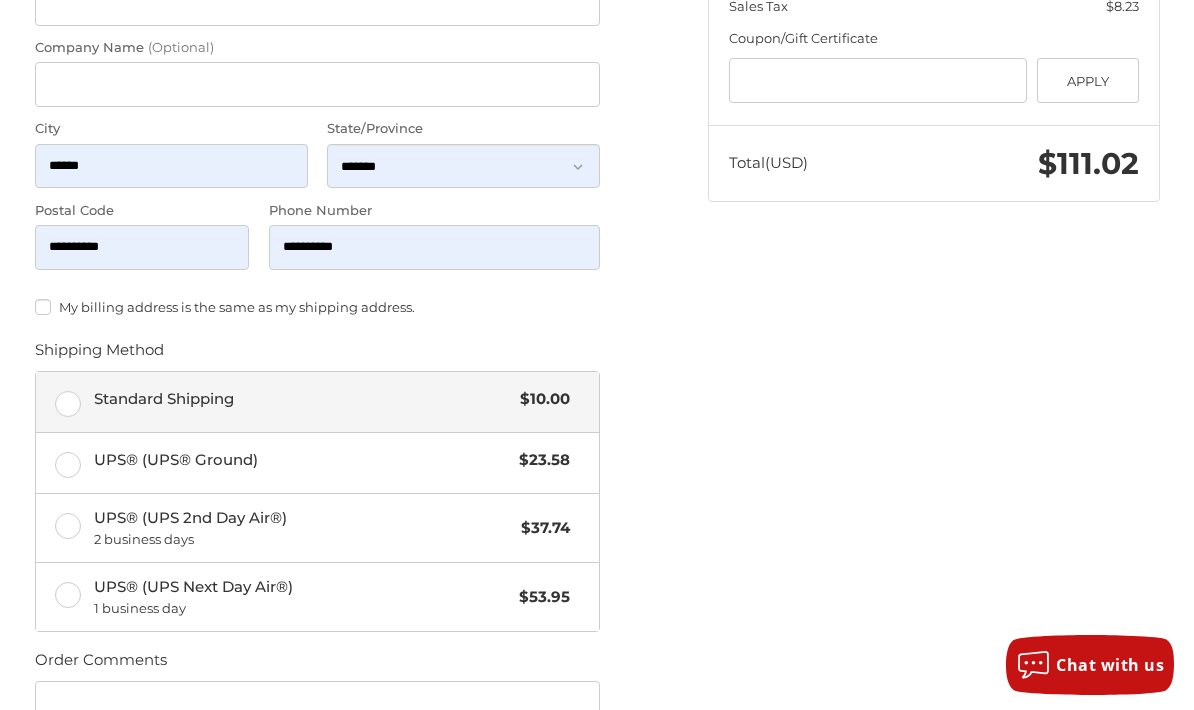 type on "********" 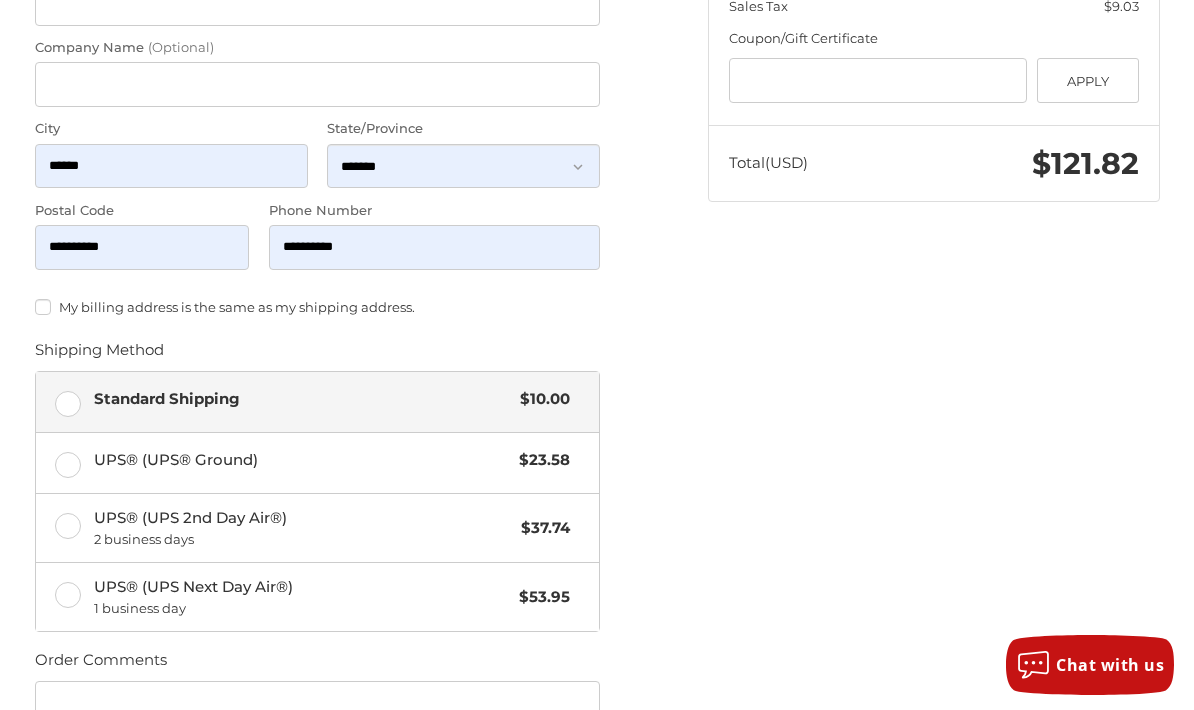 click on "Continue" at bounding box center [101, 774] 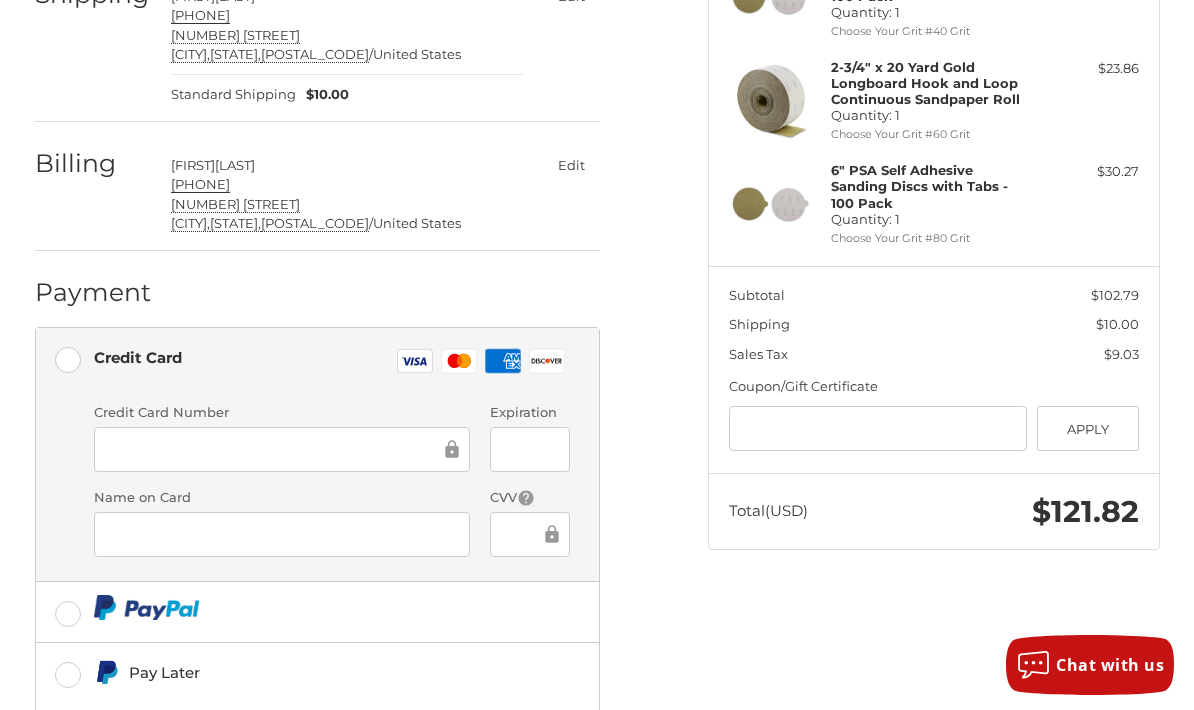 scroll, scrollTop: 405, scrollLeft: 0, axis: vertical 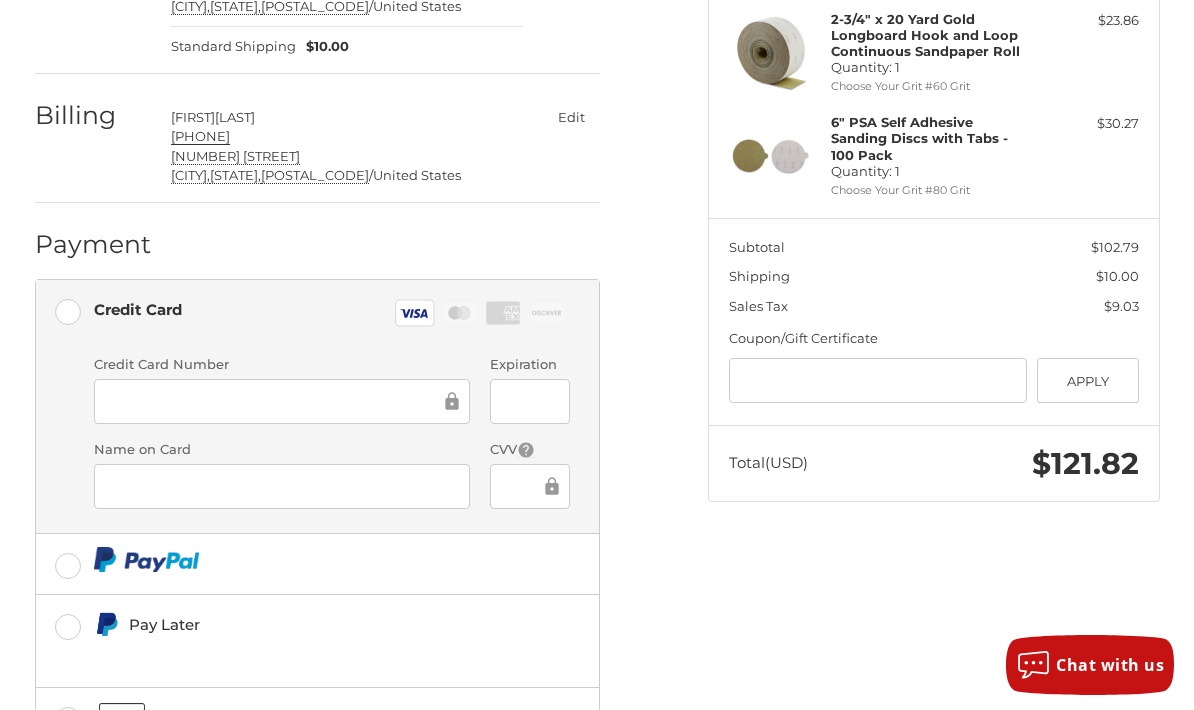 click at bounding box center [530, 401] 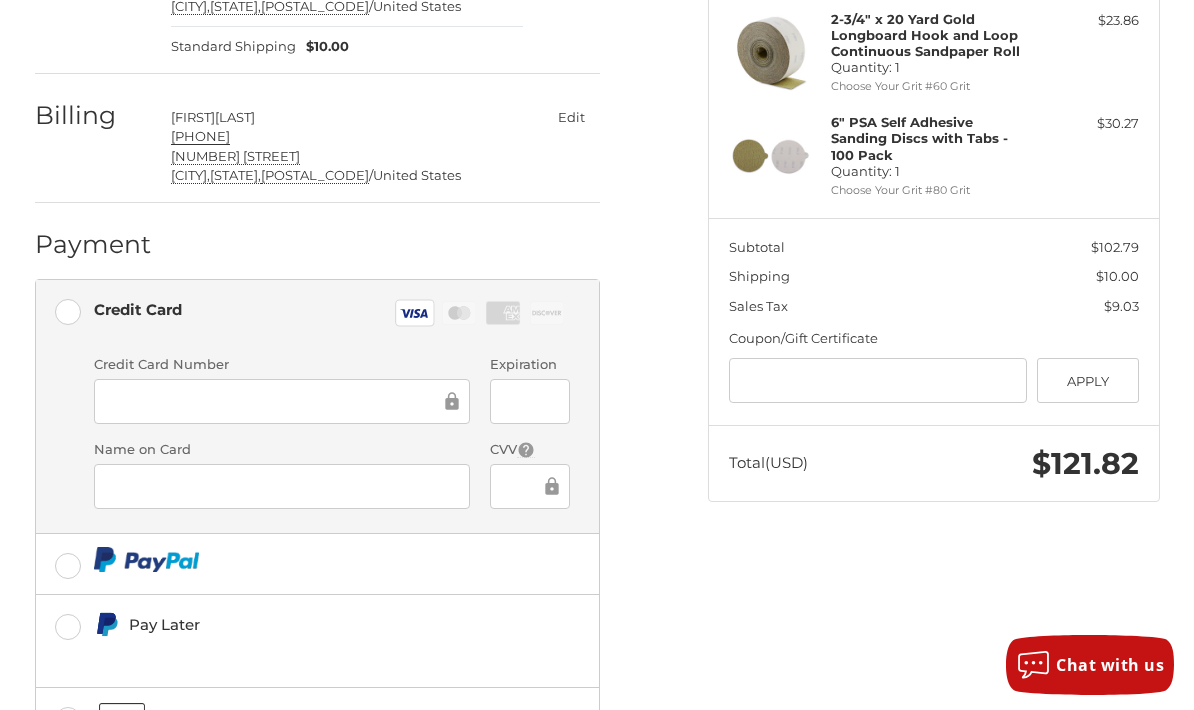 click 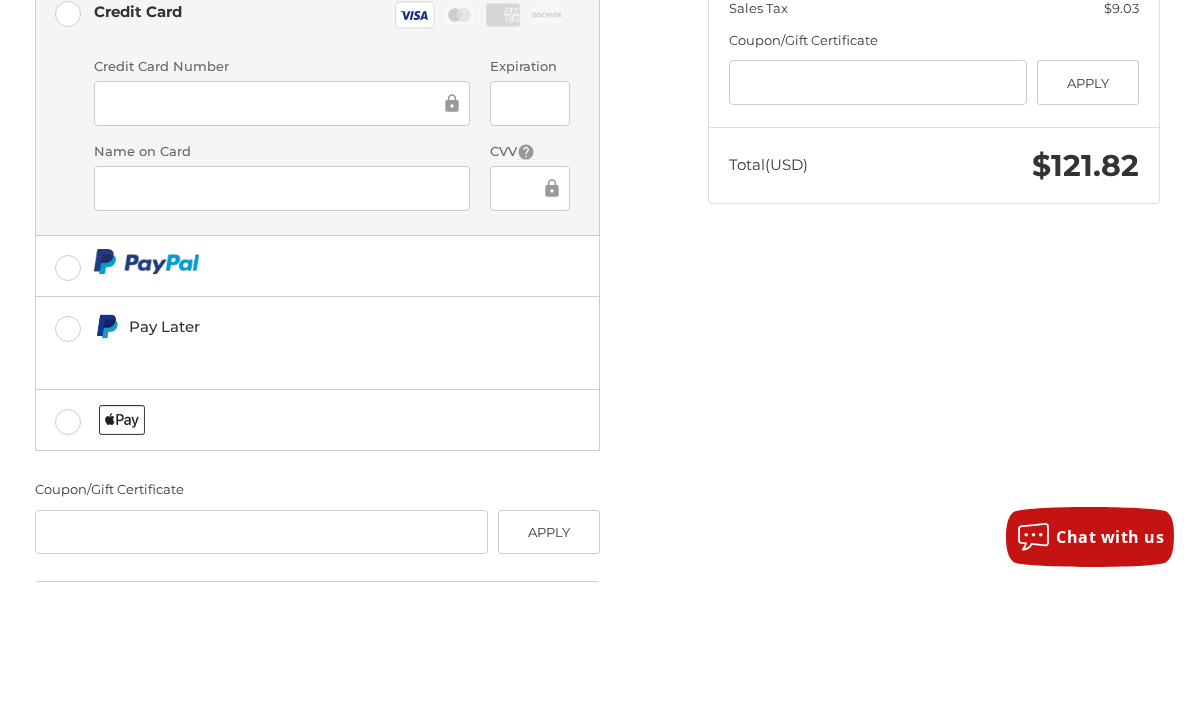 scroll, scrollTop: 609, scrollLeft: 0, axis: vertical 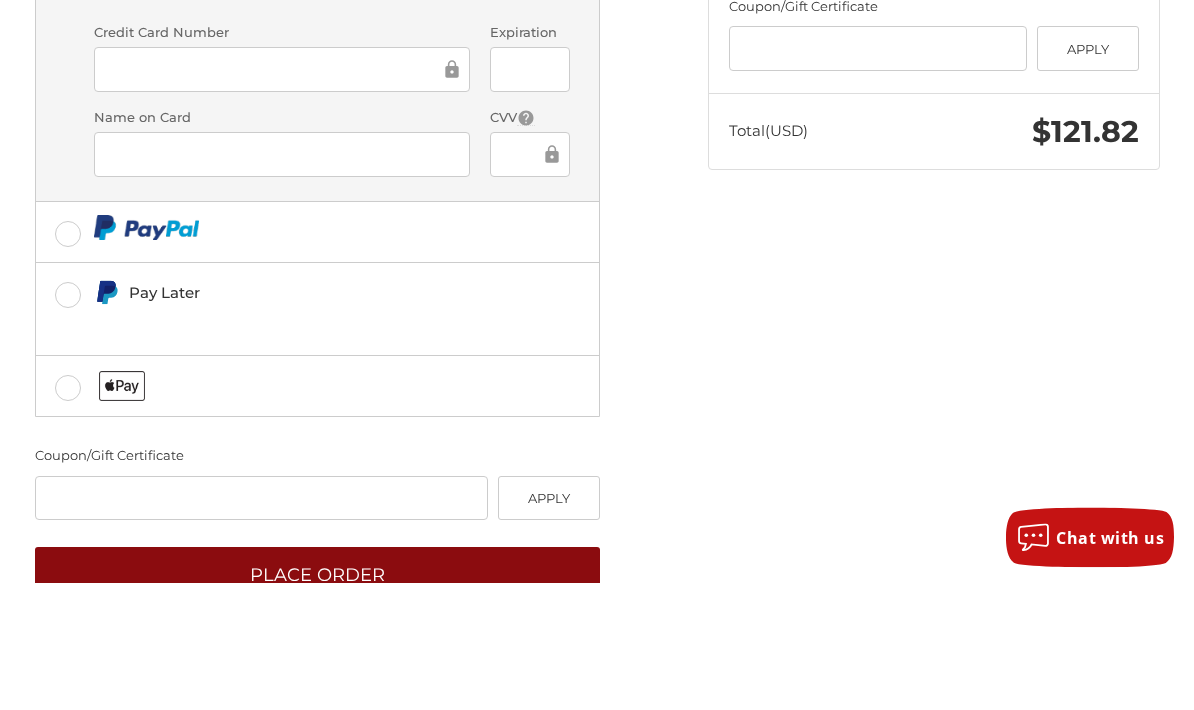 click on "Place Order" at bounding box center [318, 702] 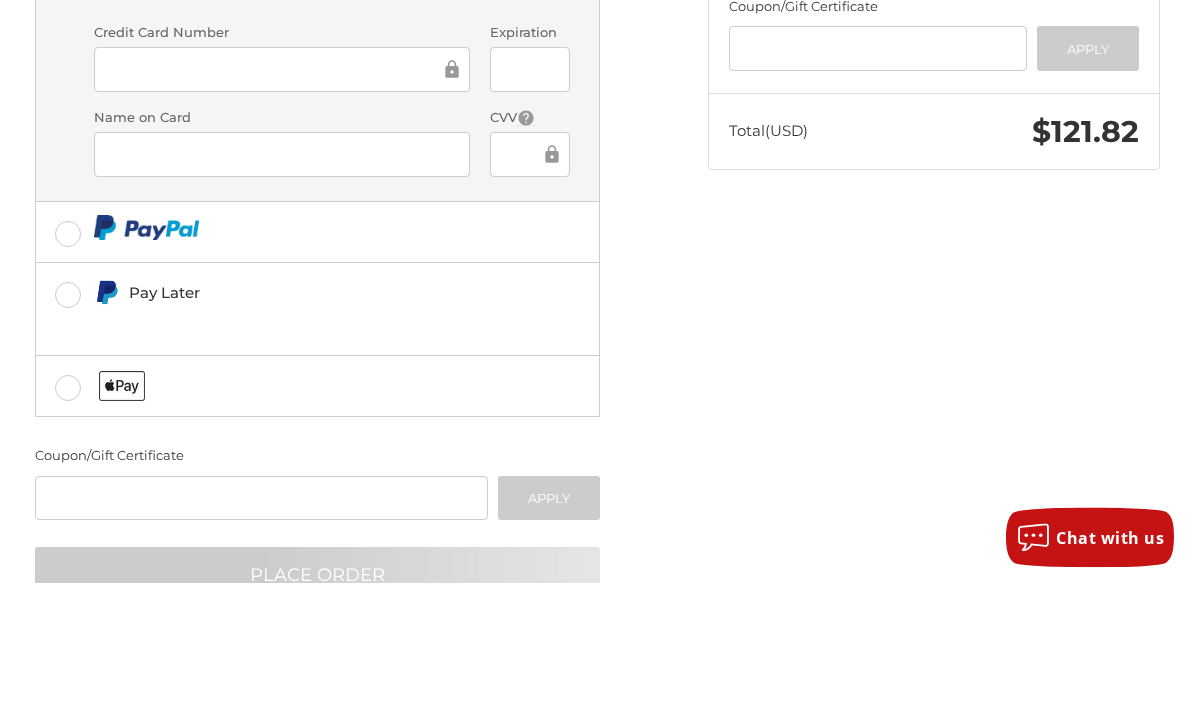 scroll, scrollTop: 668, scrollLeft: 0, axis: vertical 